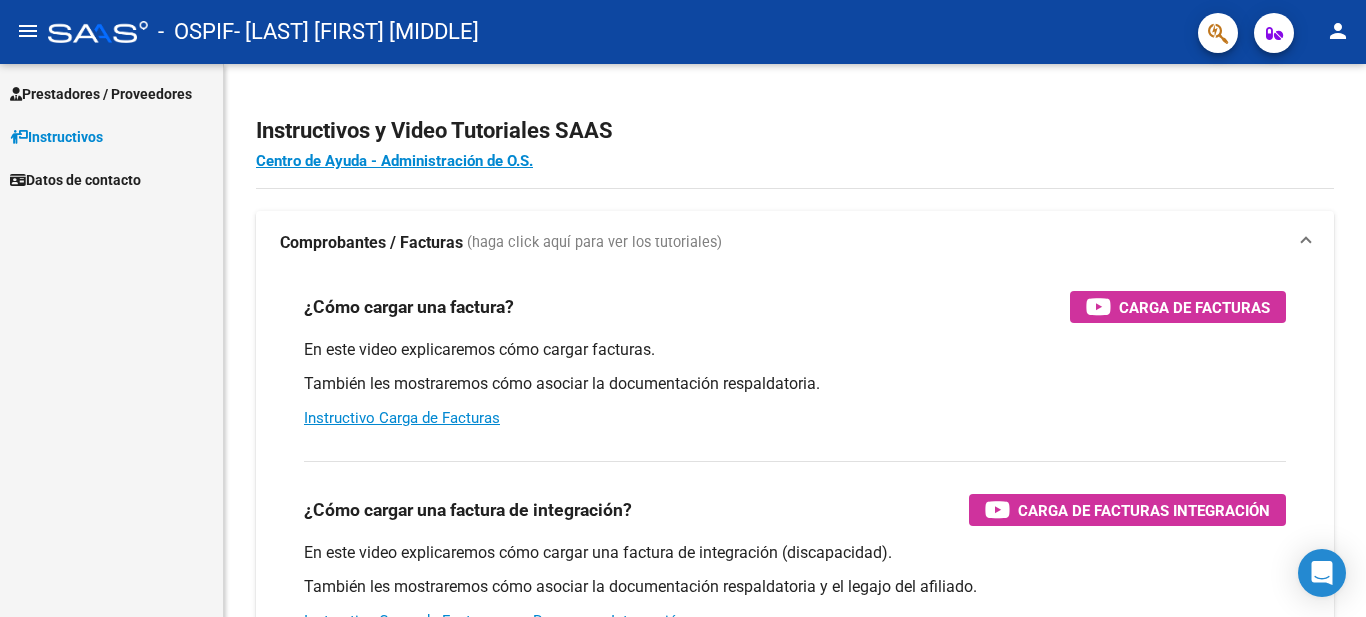 scroll, scrollTop: 0, scrollLeft: 0, axis: both 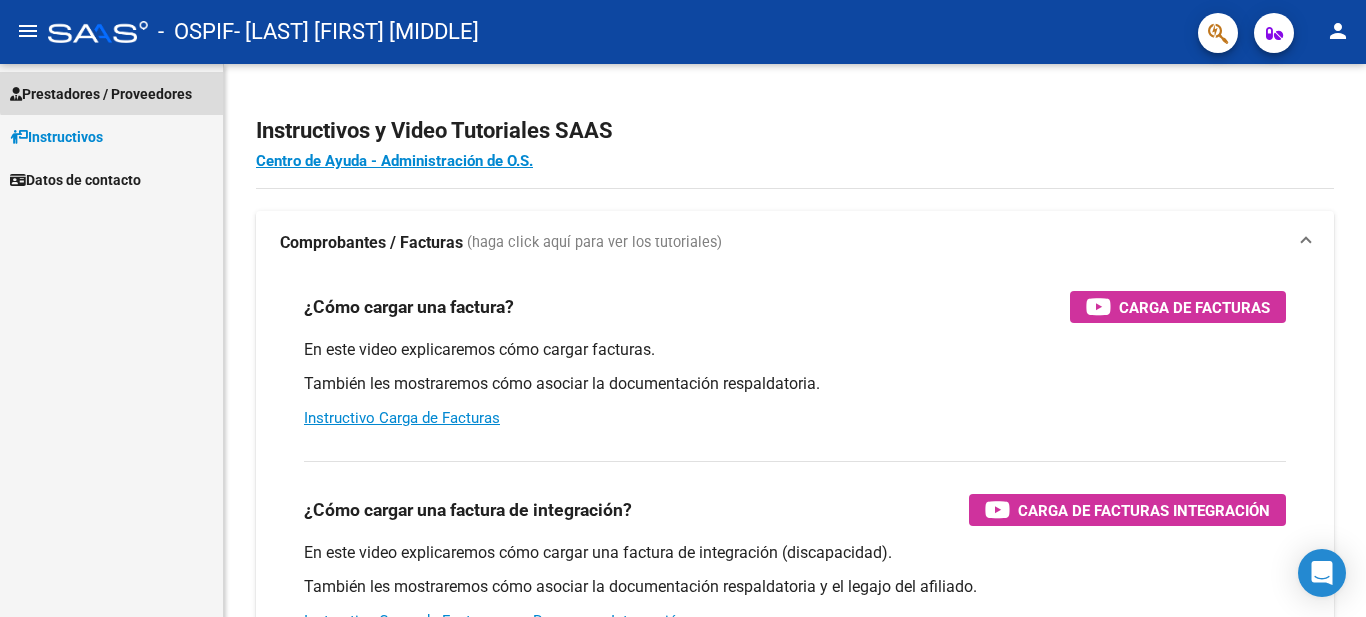 click on "Prestadores / Proveedores" at bounding box center (111, 93) 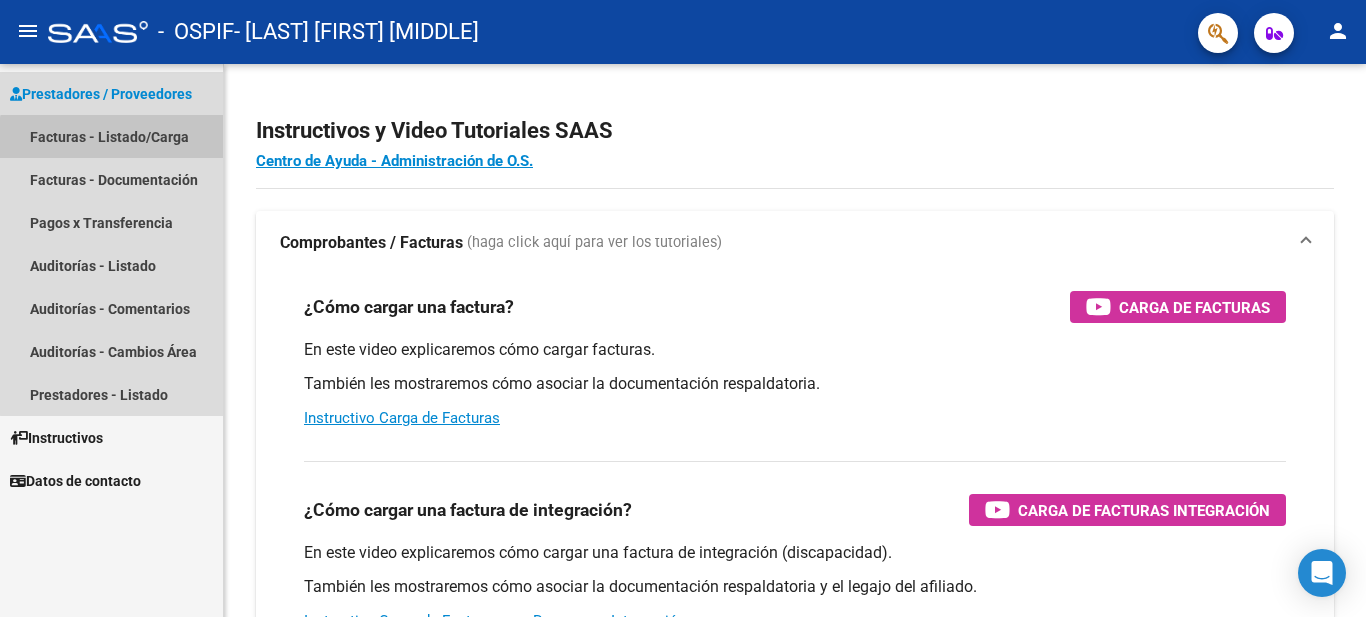 click on "Facturas - Listado/Carga" at bounding box center [111, 136] 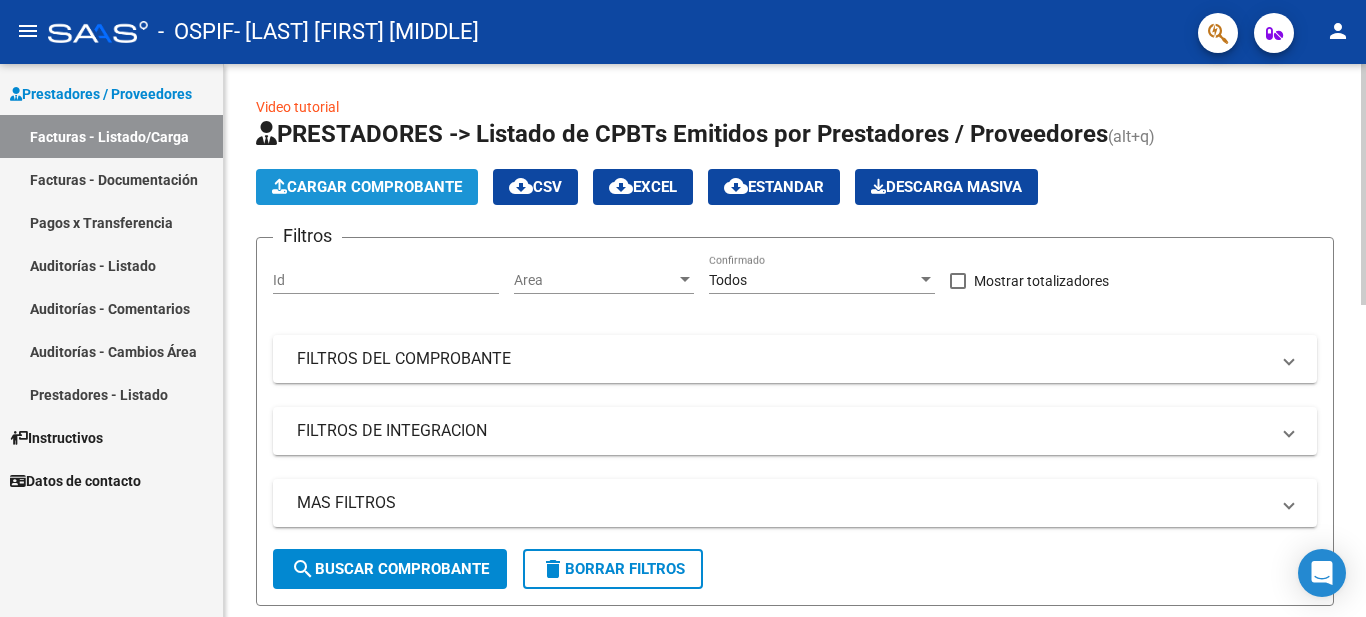 click on "Cargar Comprobante" 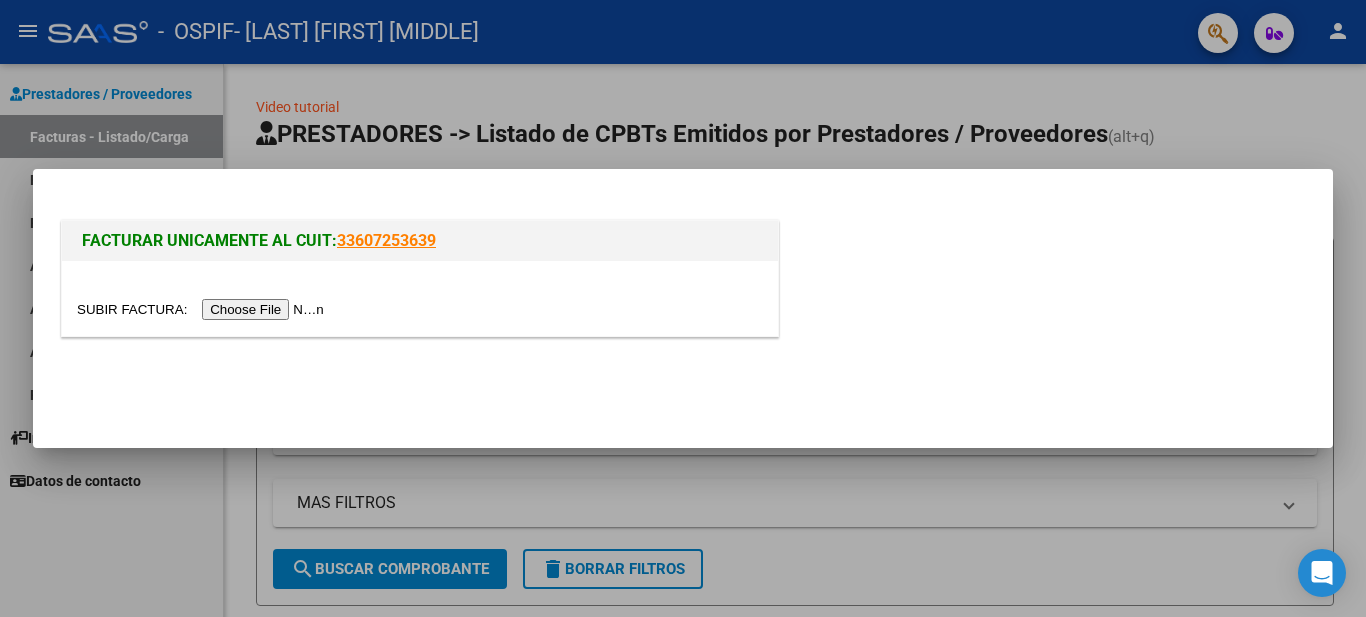 click at bounding box center (203, 309) 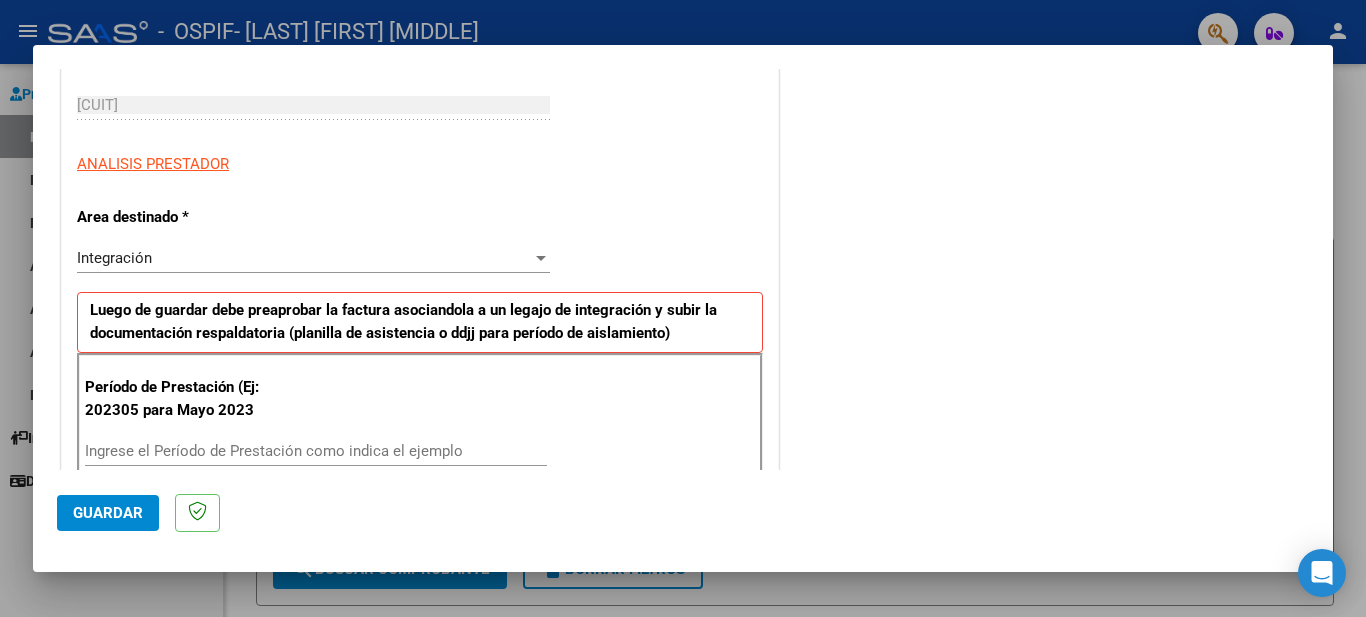 scroll, scrollTop: 302, scrollLeft: 0, axis: vertical 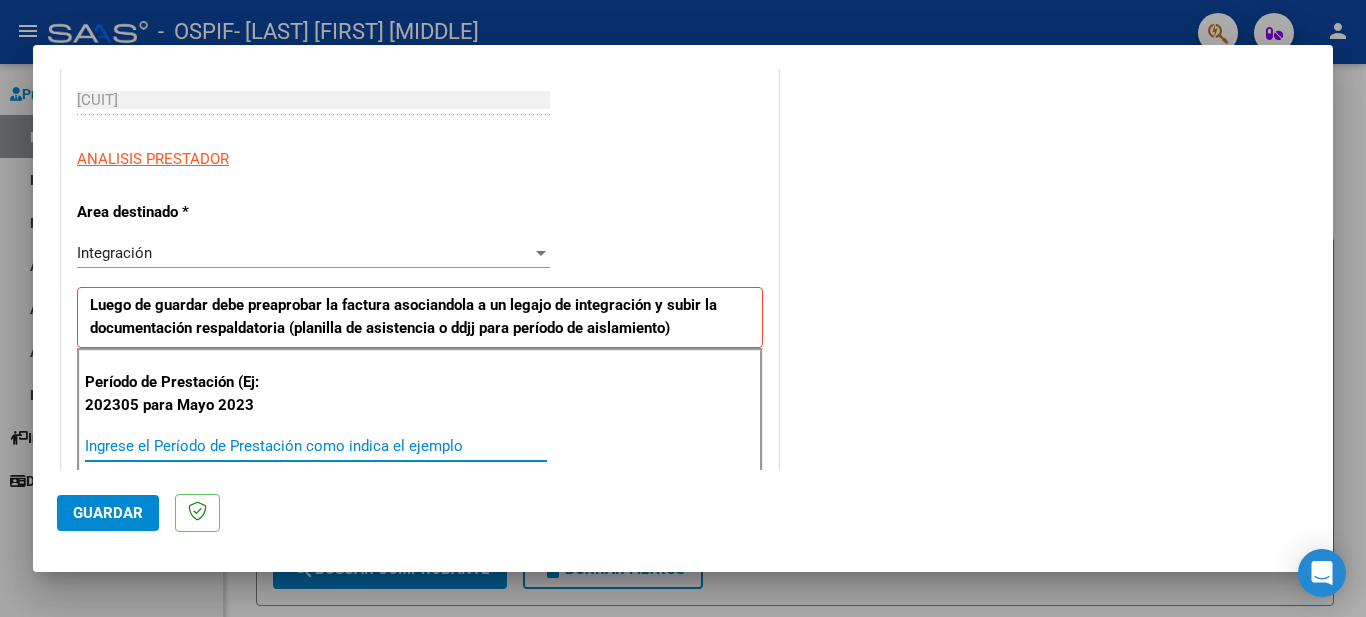 click on "Ingrese el Período de Prestación como indica el ejemplo" at bounding box center (316, 446) 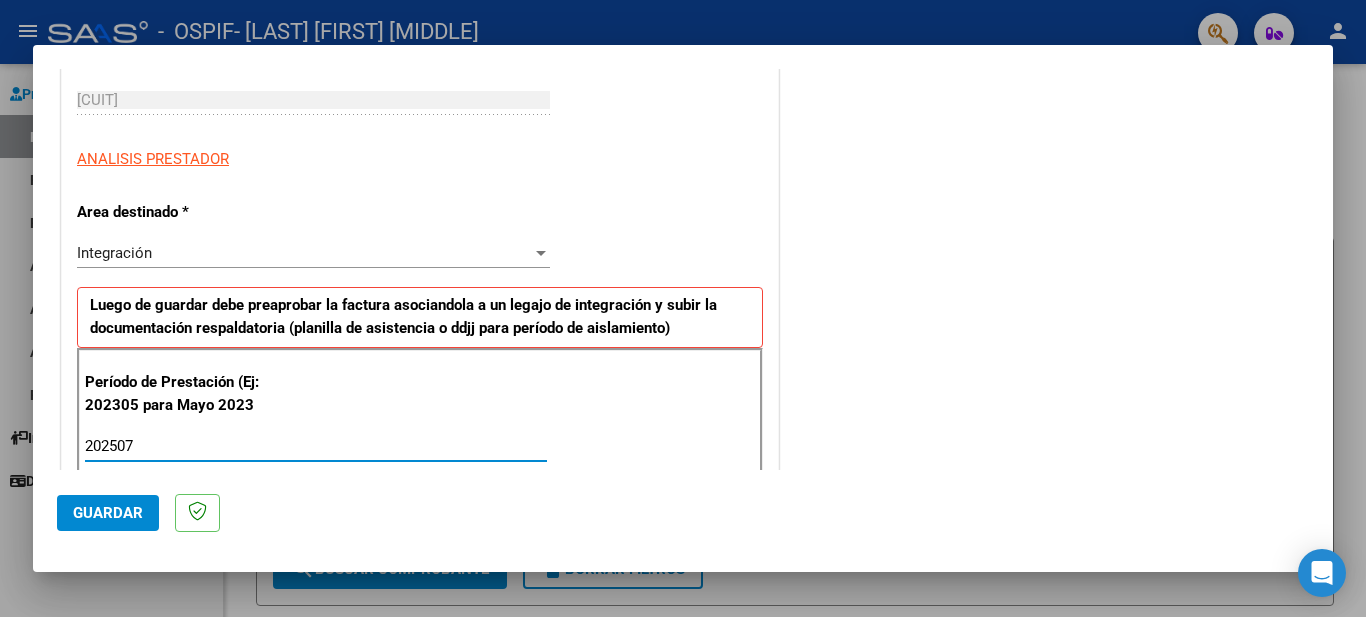 type on "202507" 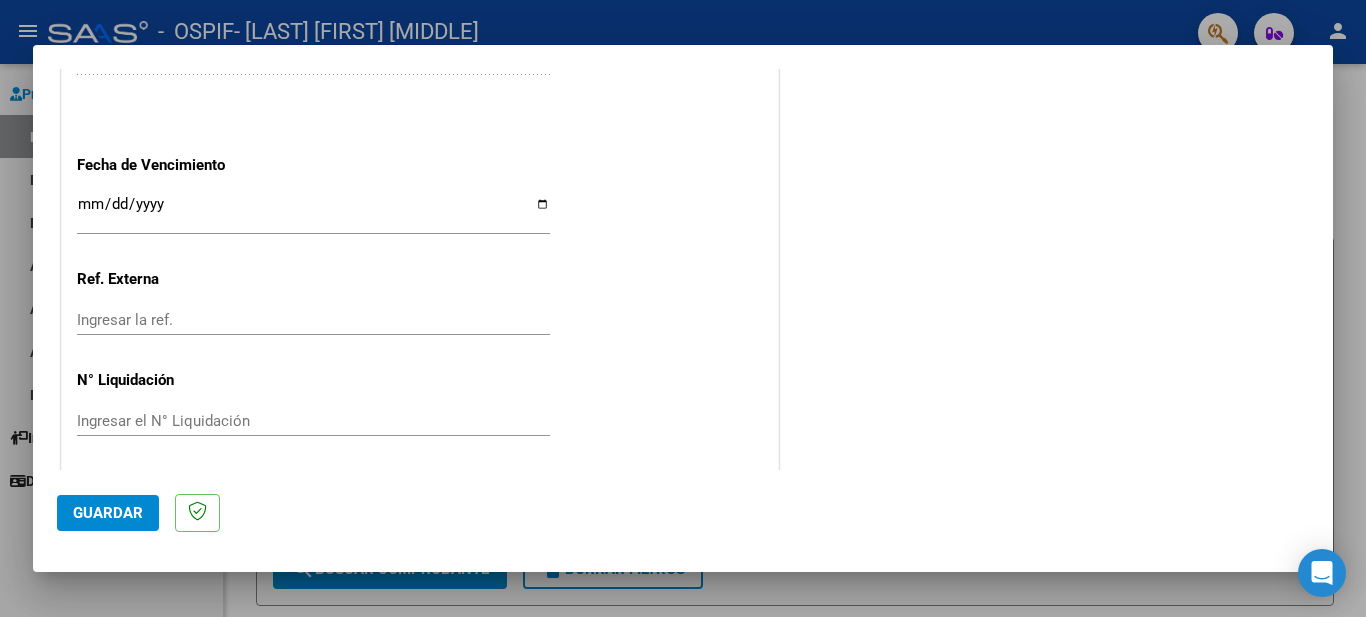 scroll, scrollTop: 1321, scrollLeft: 0, axis: vertical 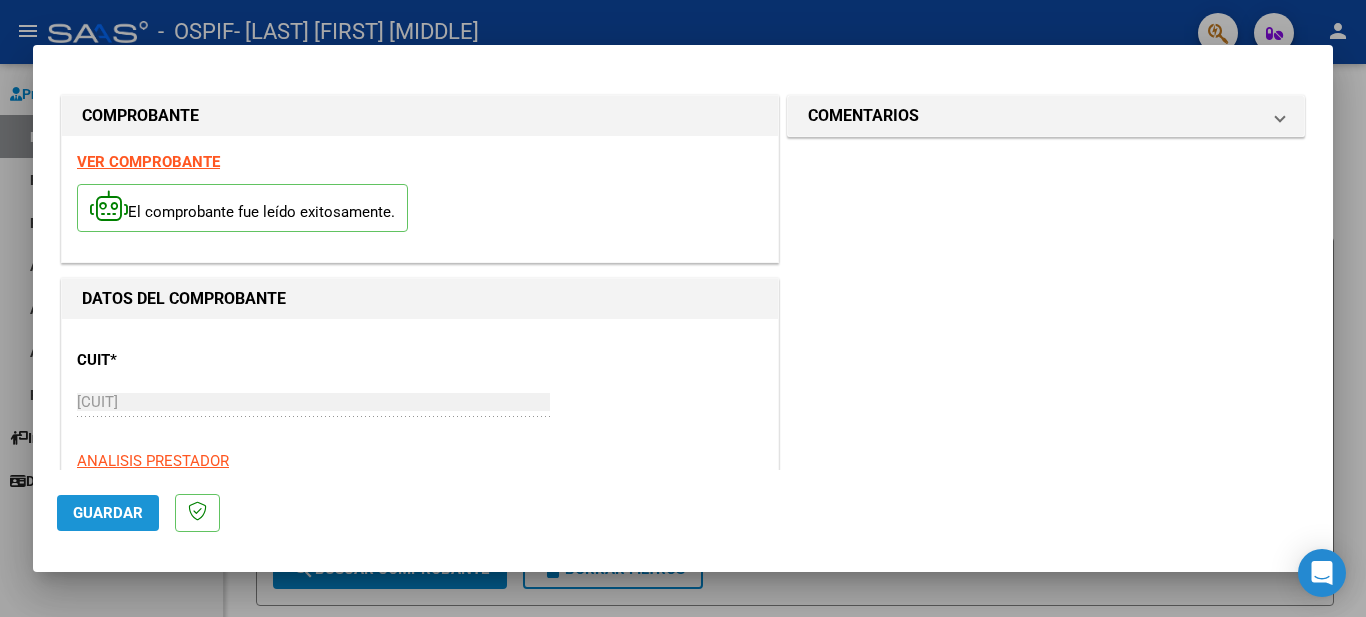 click on "Guardar" 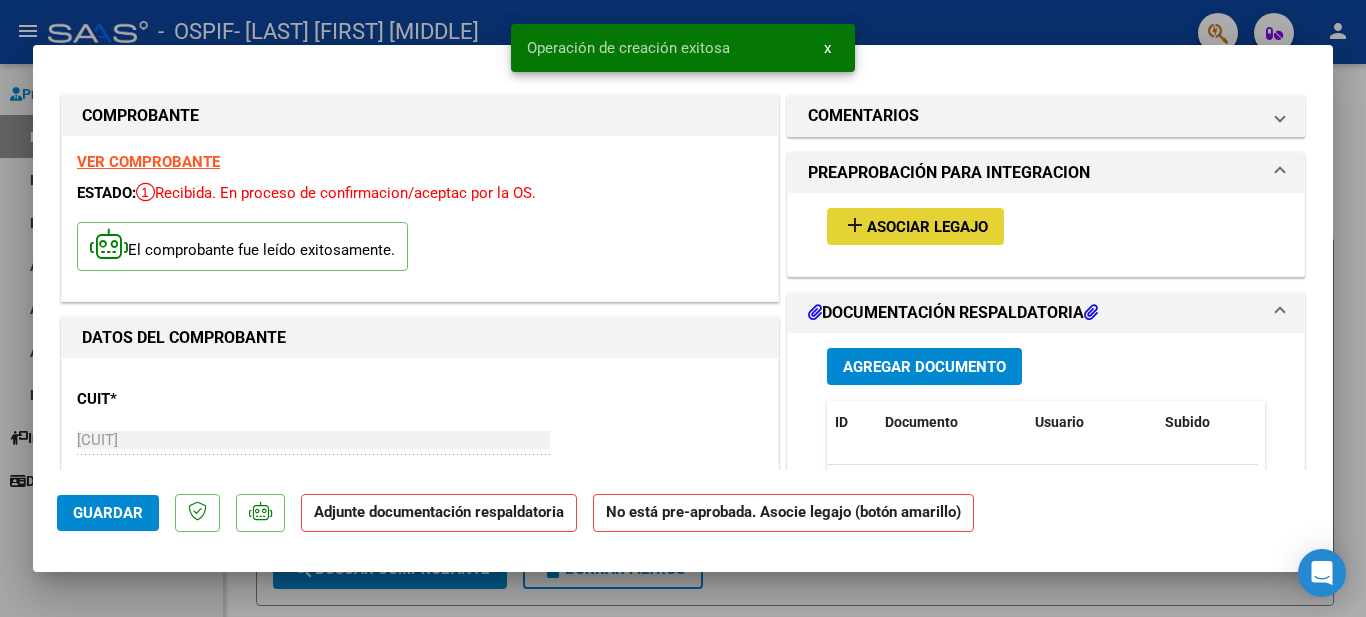 click on "Asociar Legajo" at bounding box center (927, 227) 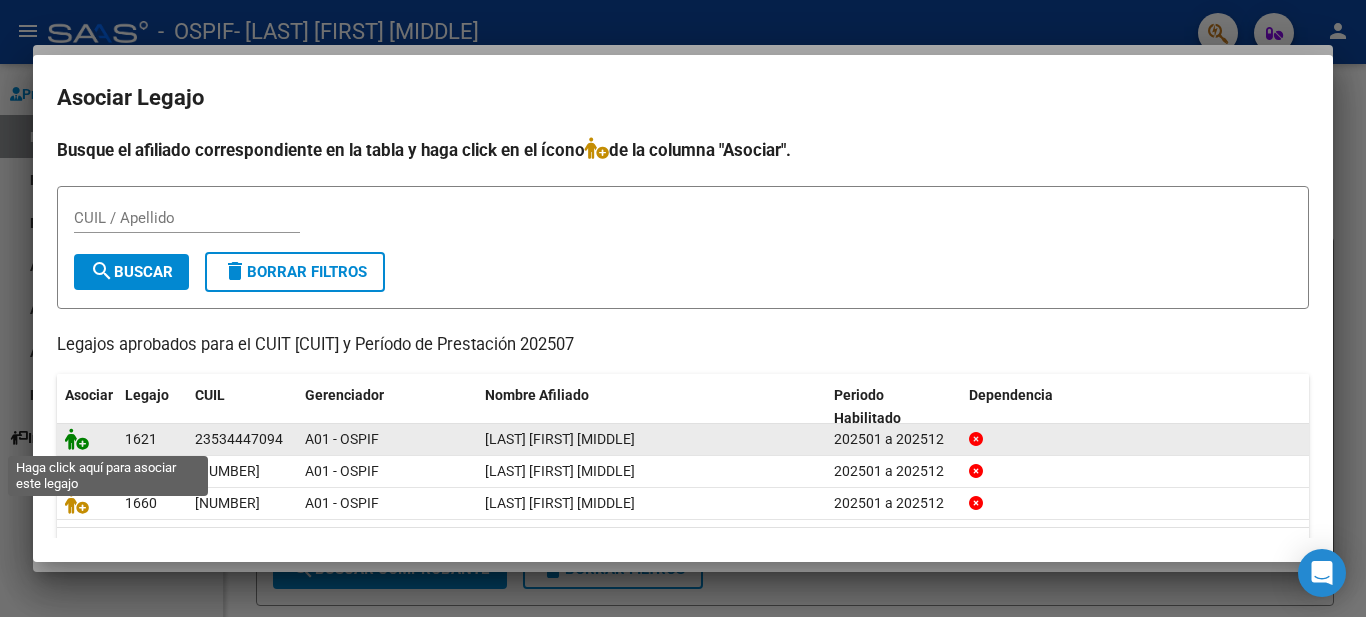 click 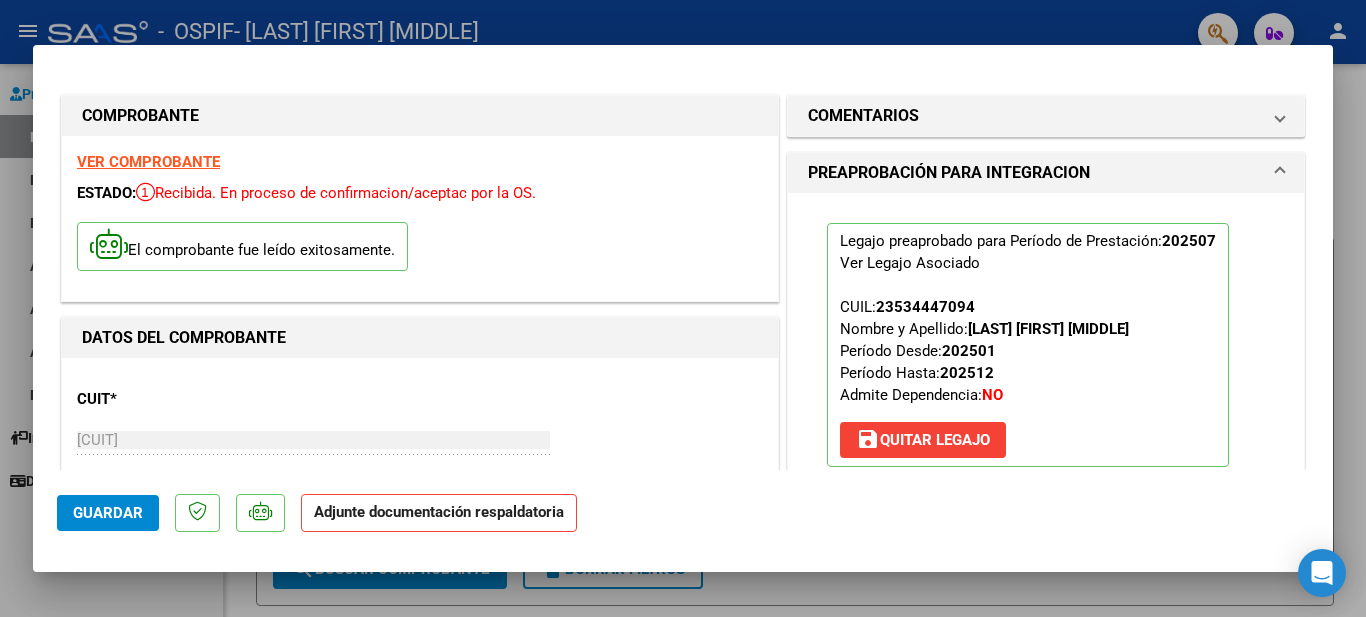 scroll, scrollTop: 427, scrollLeft: 0, axis: vertical 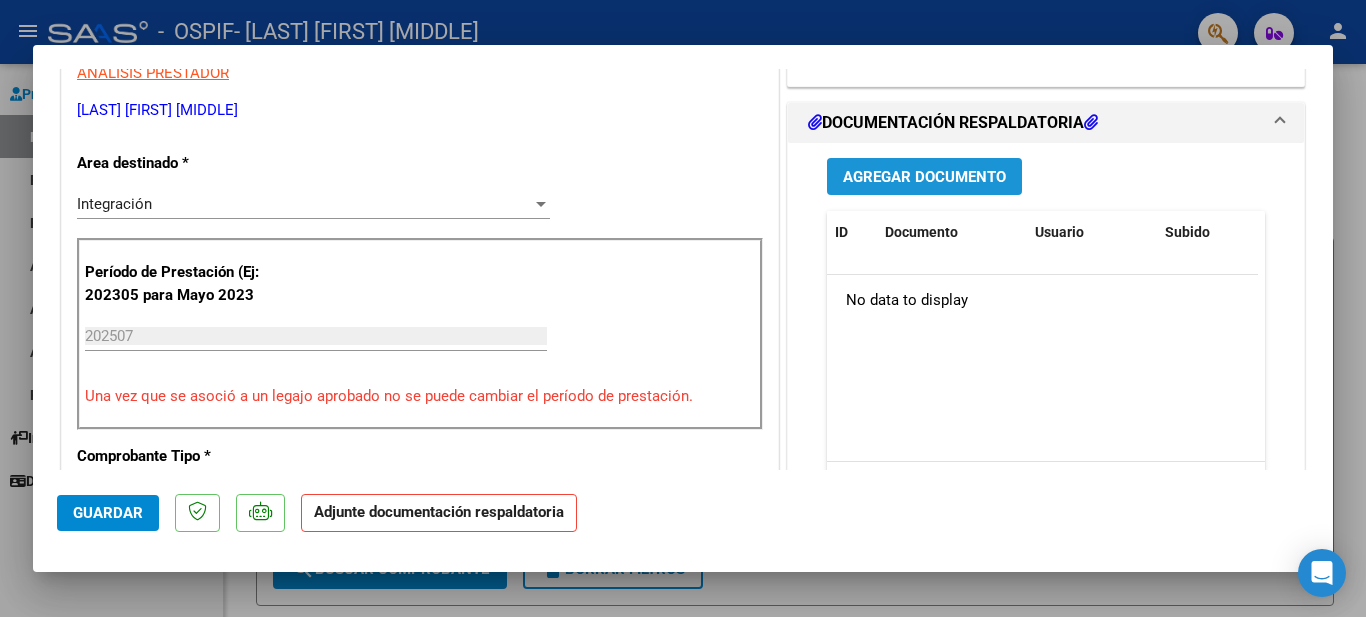 click on "Agregar Documento" at bounding box center (924, 177) 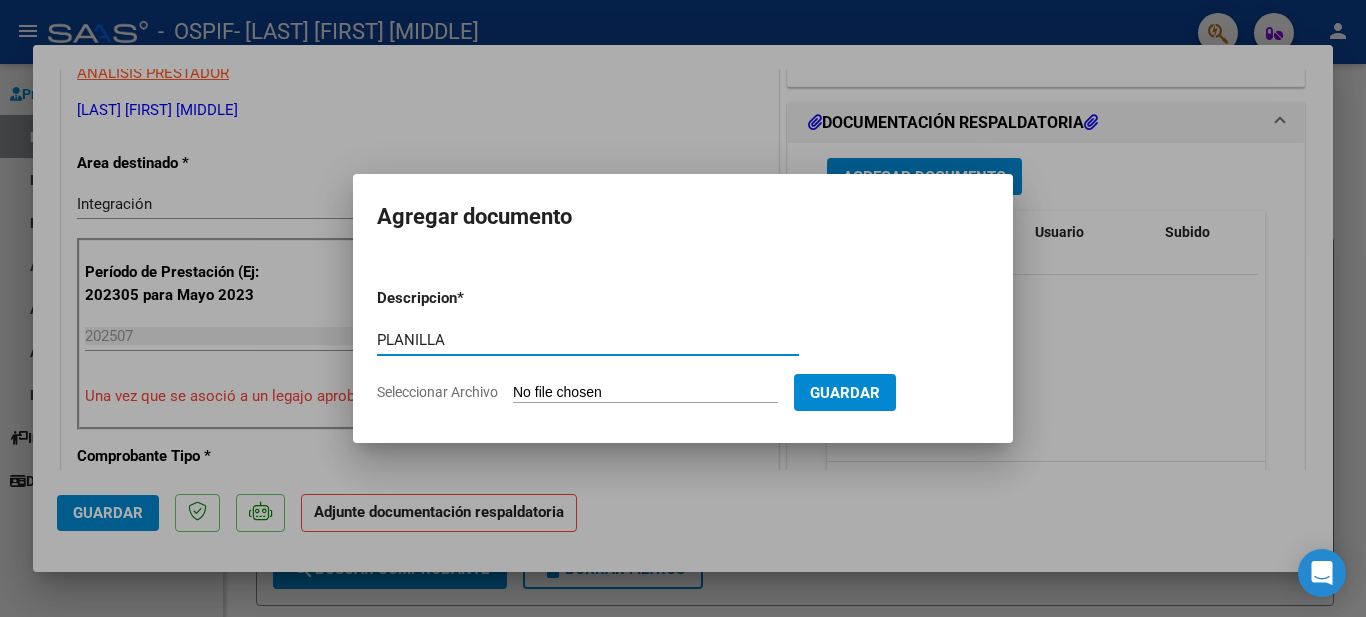 type on "PLANILLA" 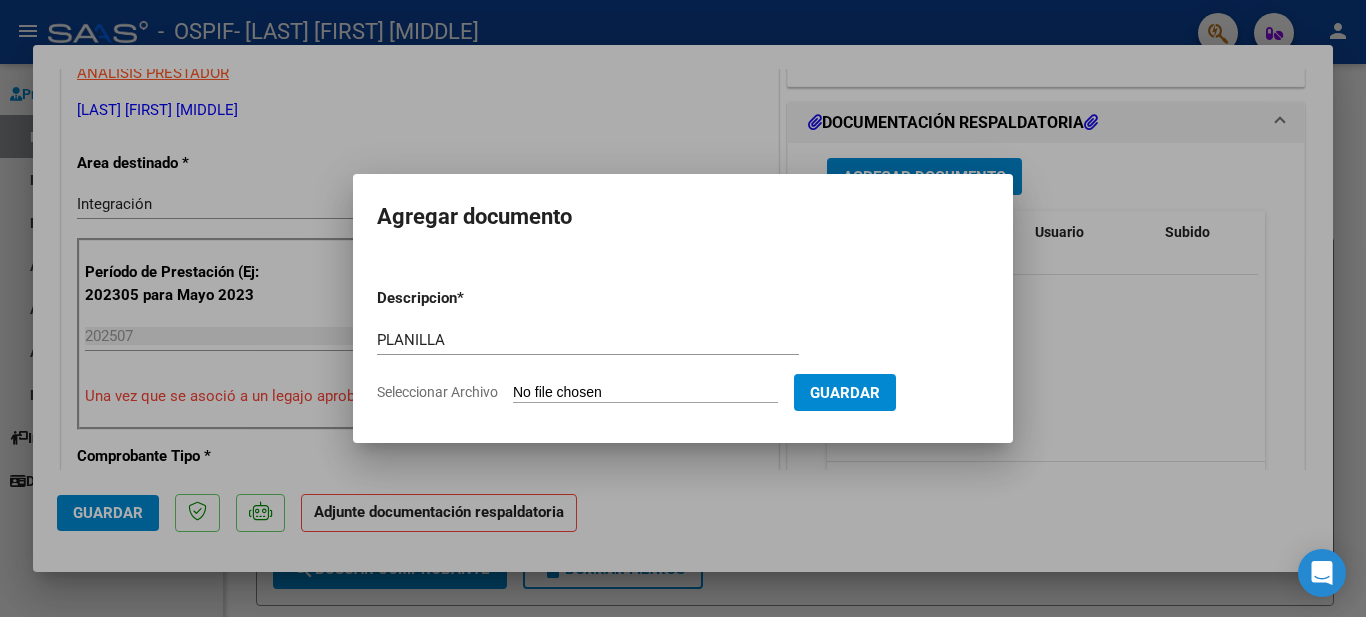 click on "Seleccionar Archivo" at bounding box center [645, 393] 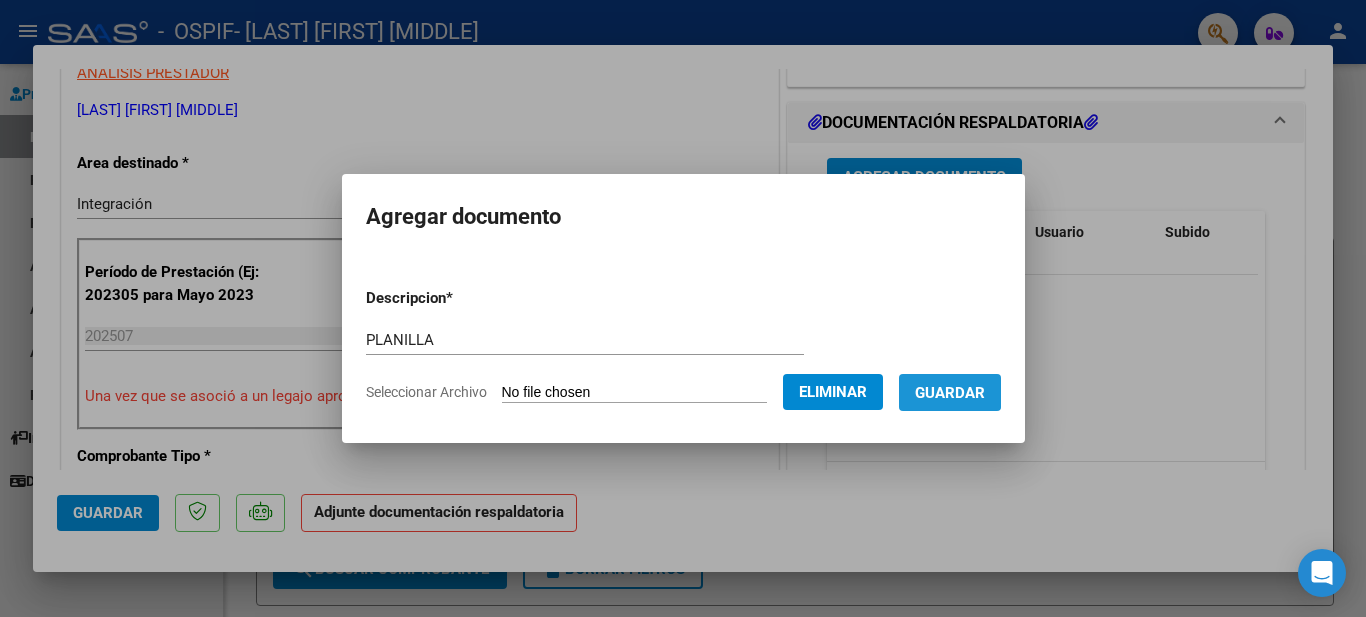click on "Guardar" at bounding box center (950, 393) 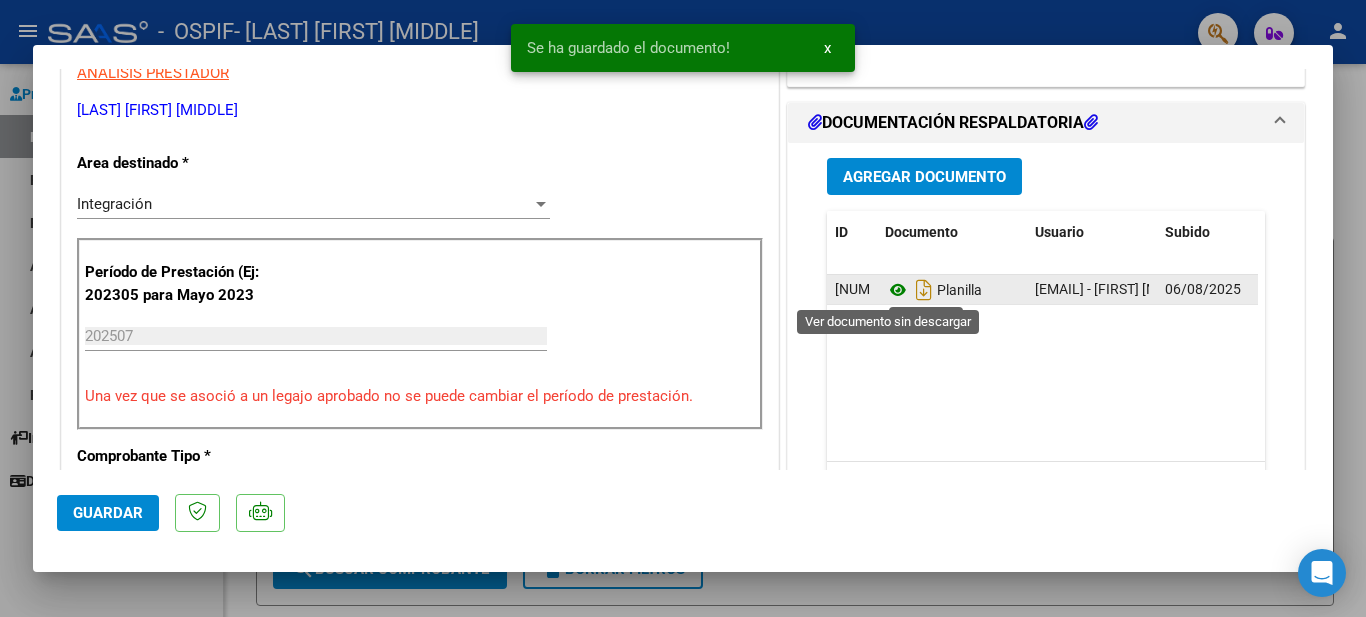 click 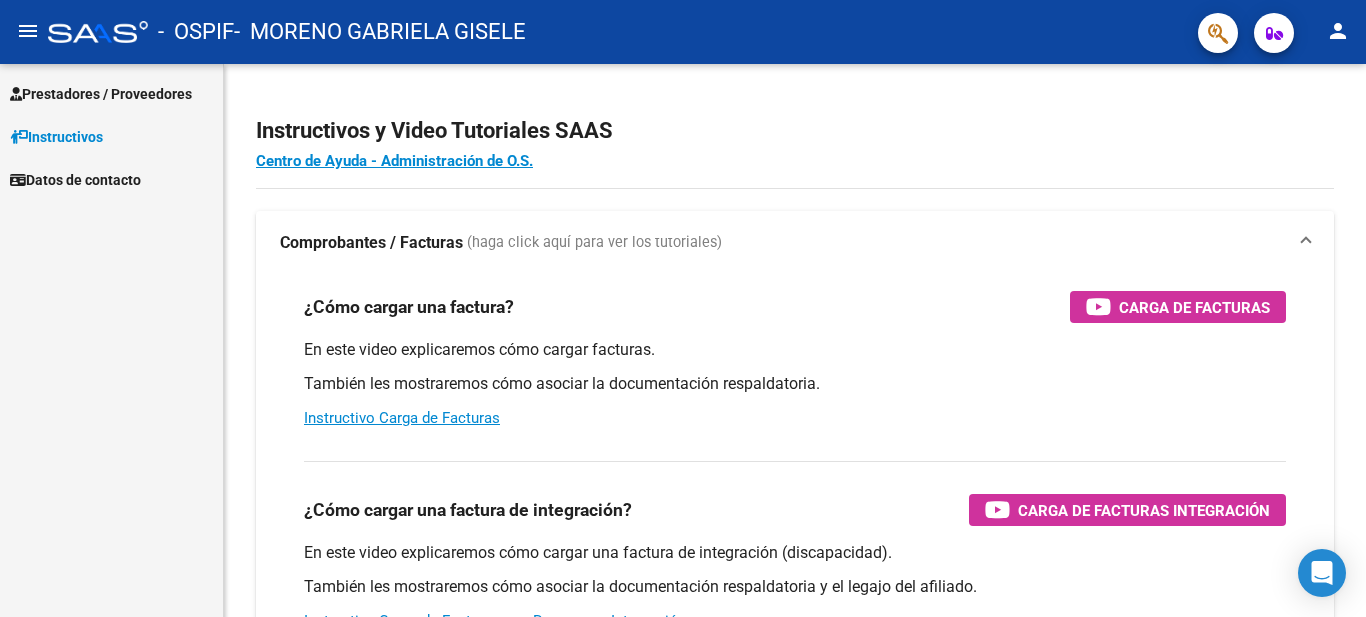 scroll, scrollTop: 0, scrollLeft: 0, axis: both 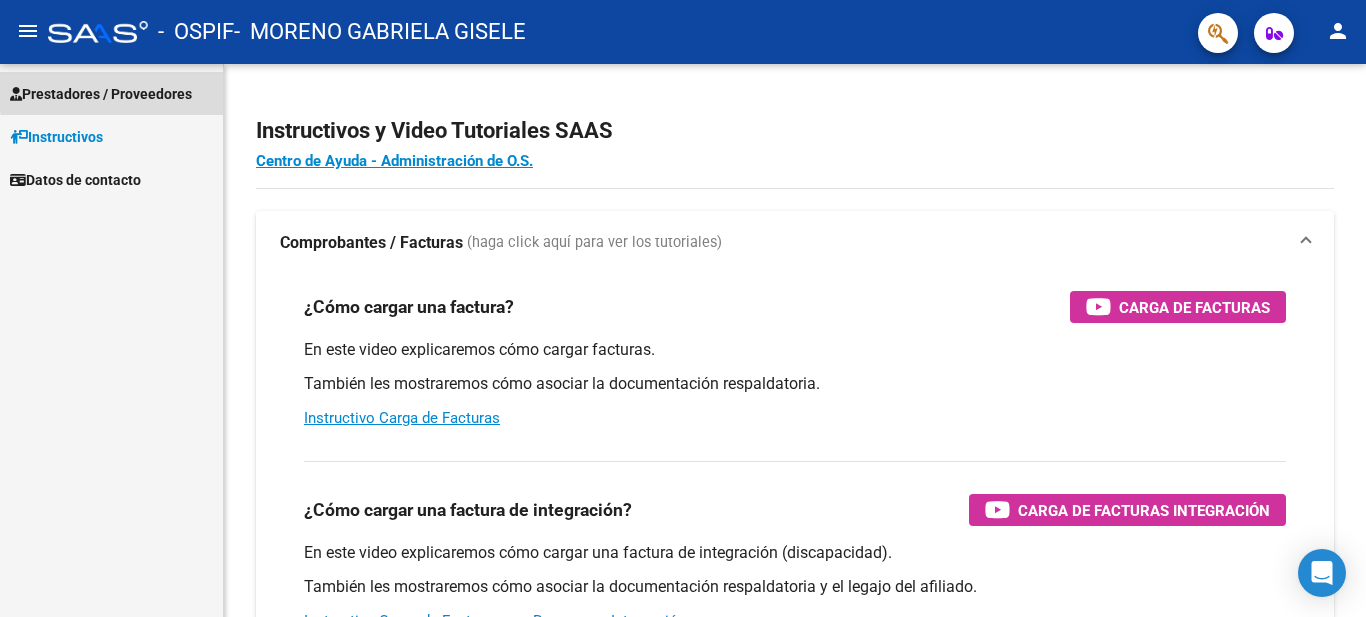 click on "Prestadores / Proveedores" at bounding box center (101, 94) 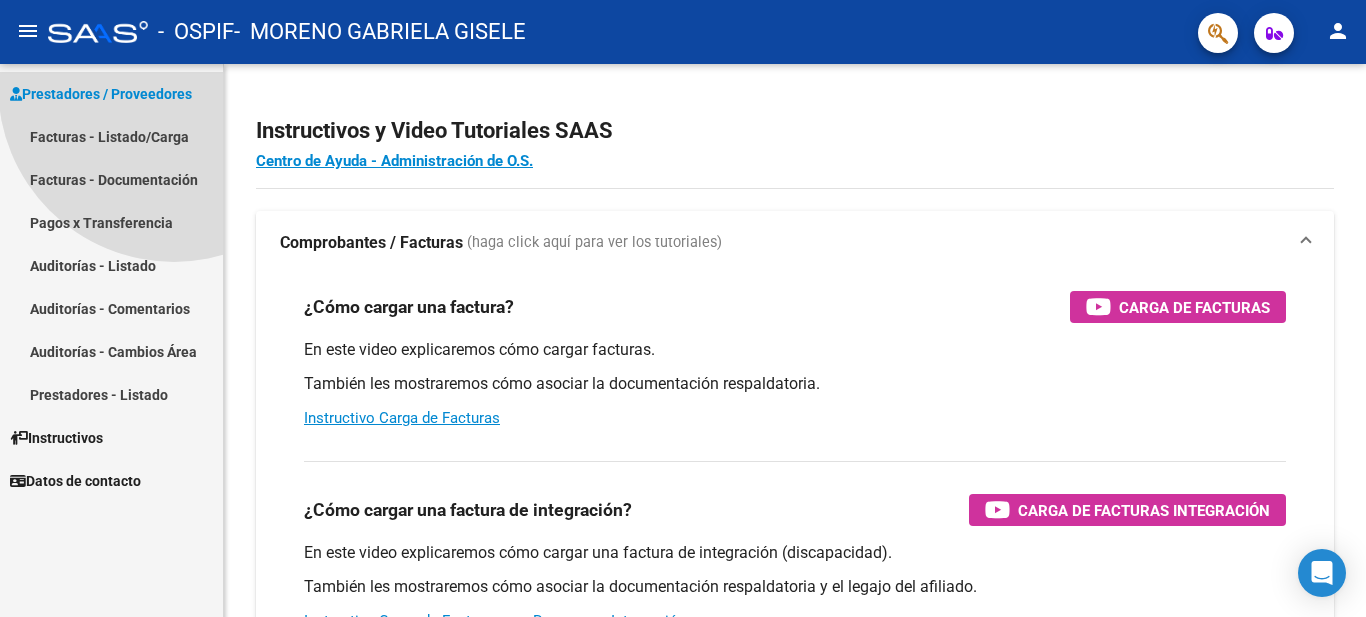 click on "Prestadores / Proveedores" at bounding box center [101, 94] 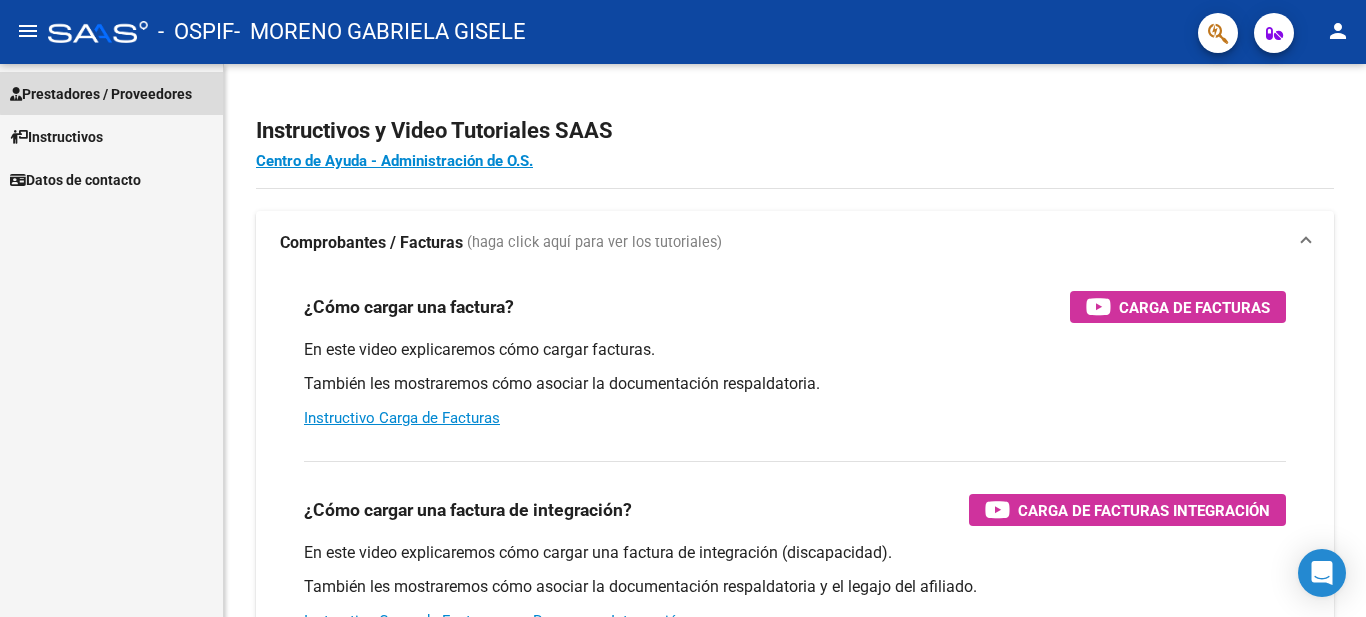 click on "Prestadores / Proveedores" at bounding box center (101, 94) 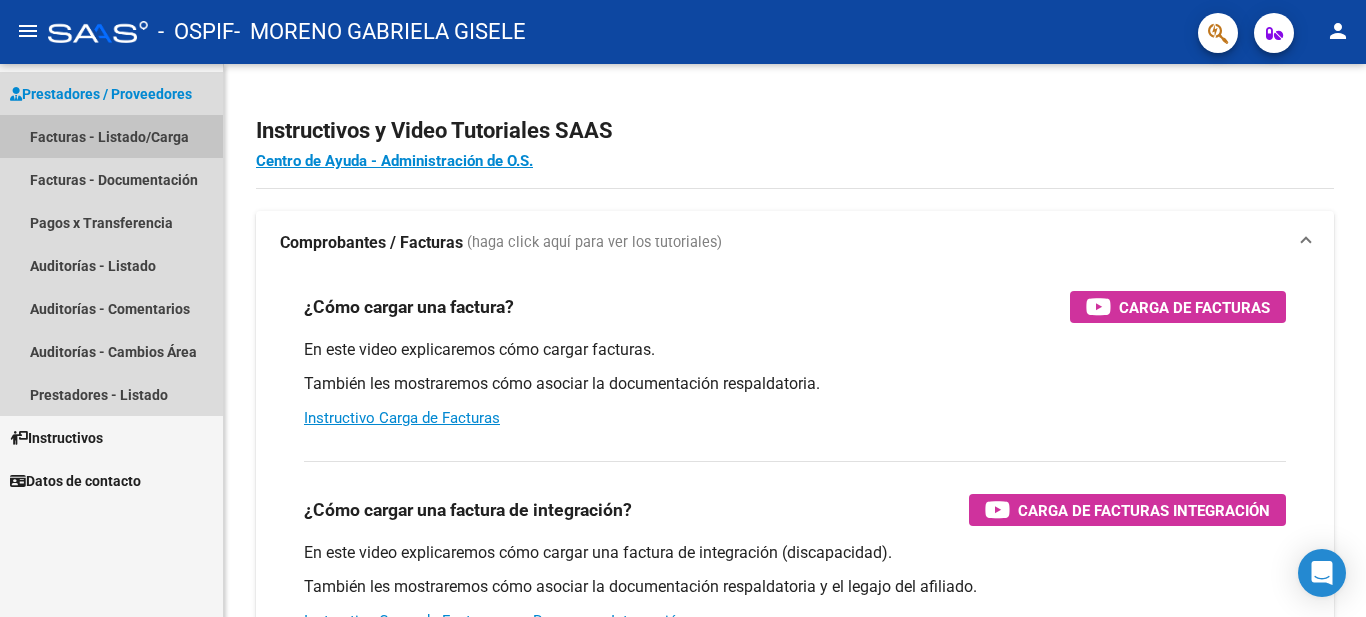 click on "Facturas - Listado/Carga" at bounding box center (111, 136) 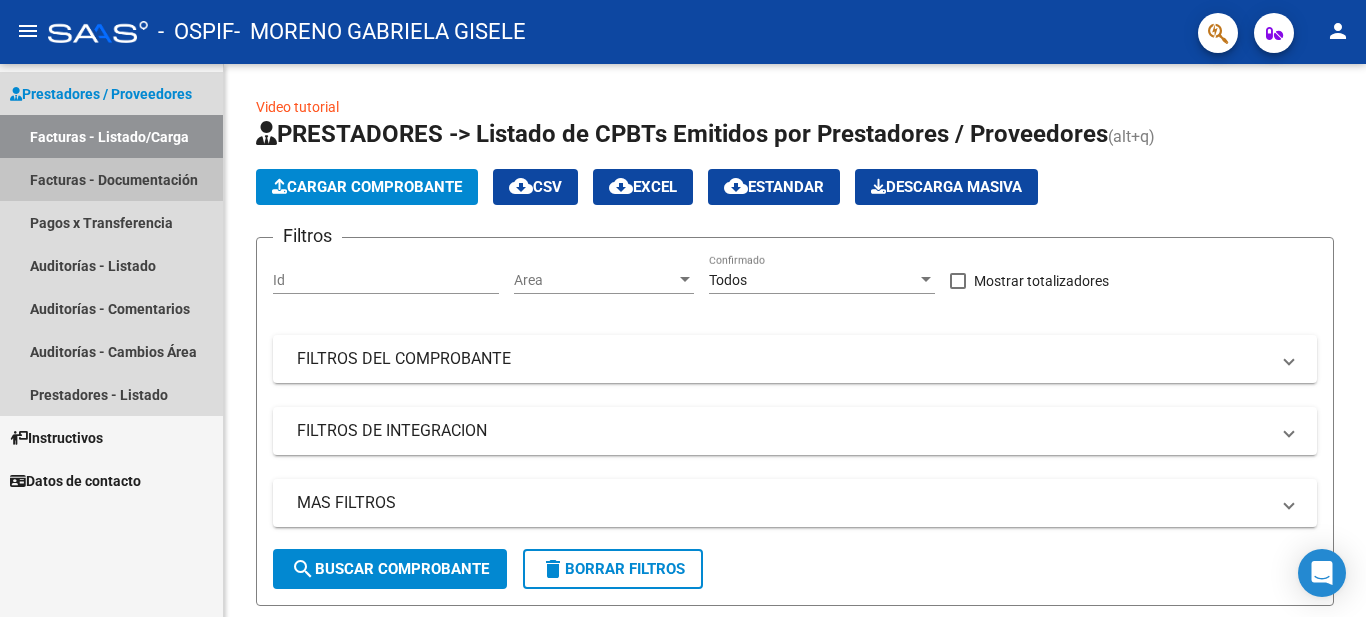 click on "Facturas - Documentación" at bounding box center [111, 179] 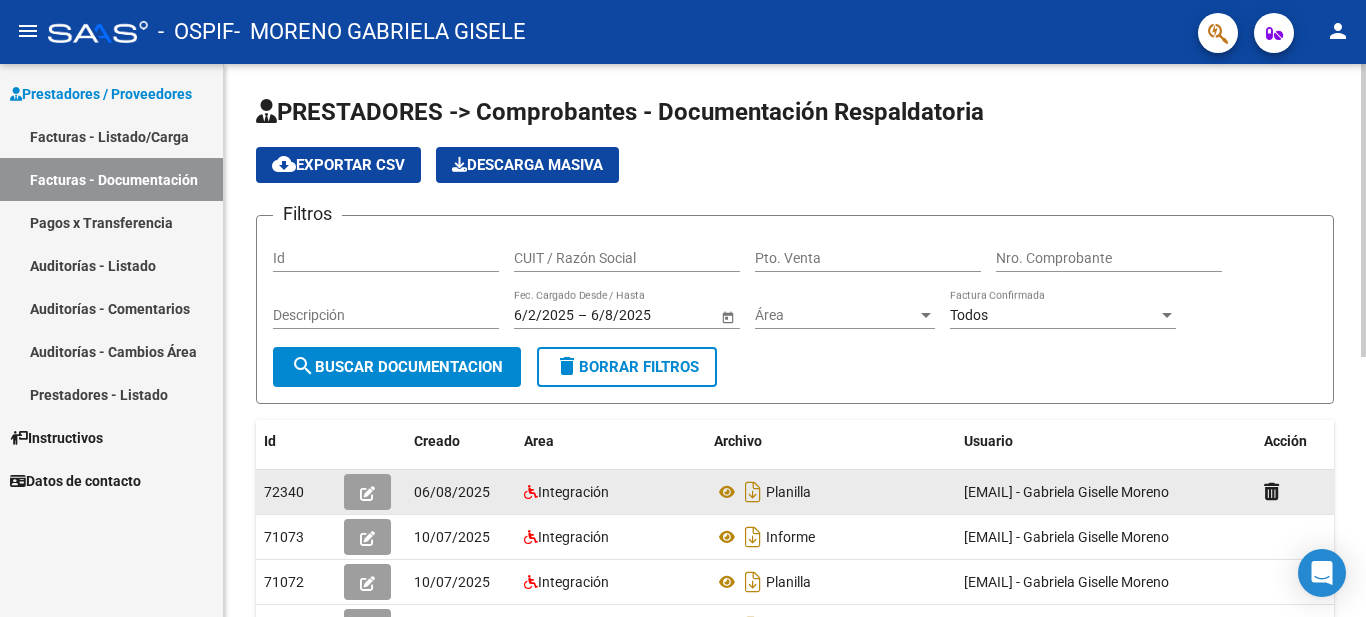 click on "Planilla" 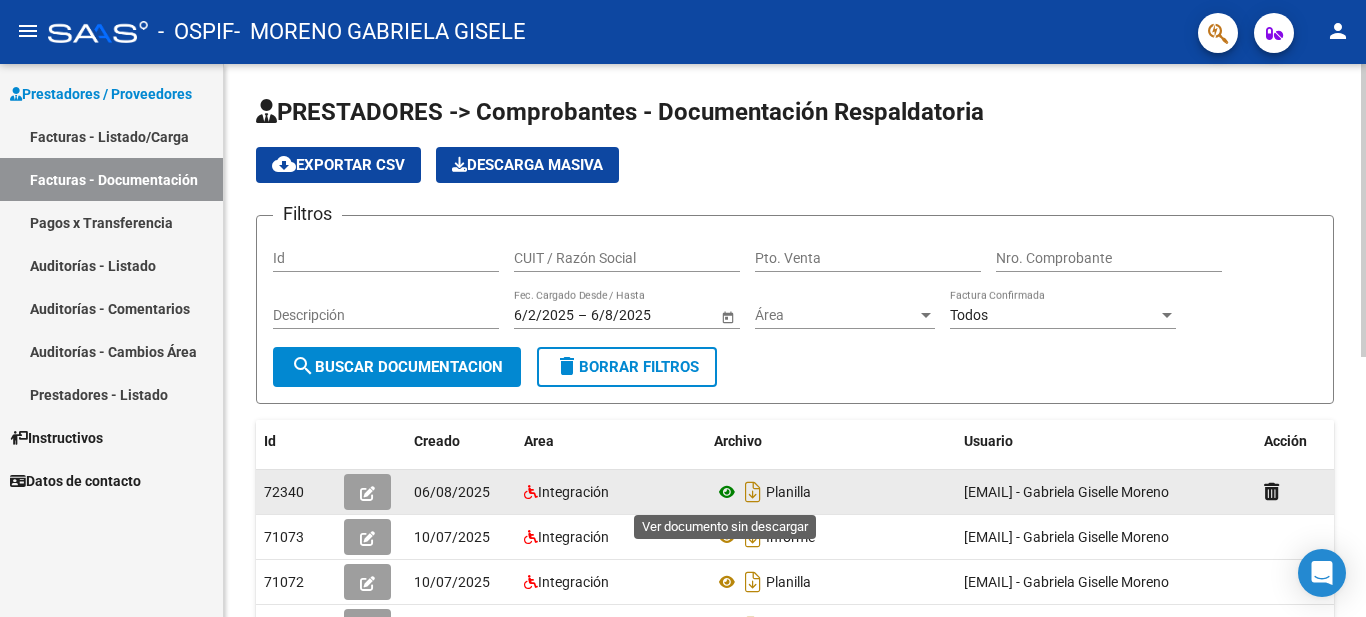 click 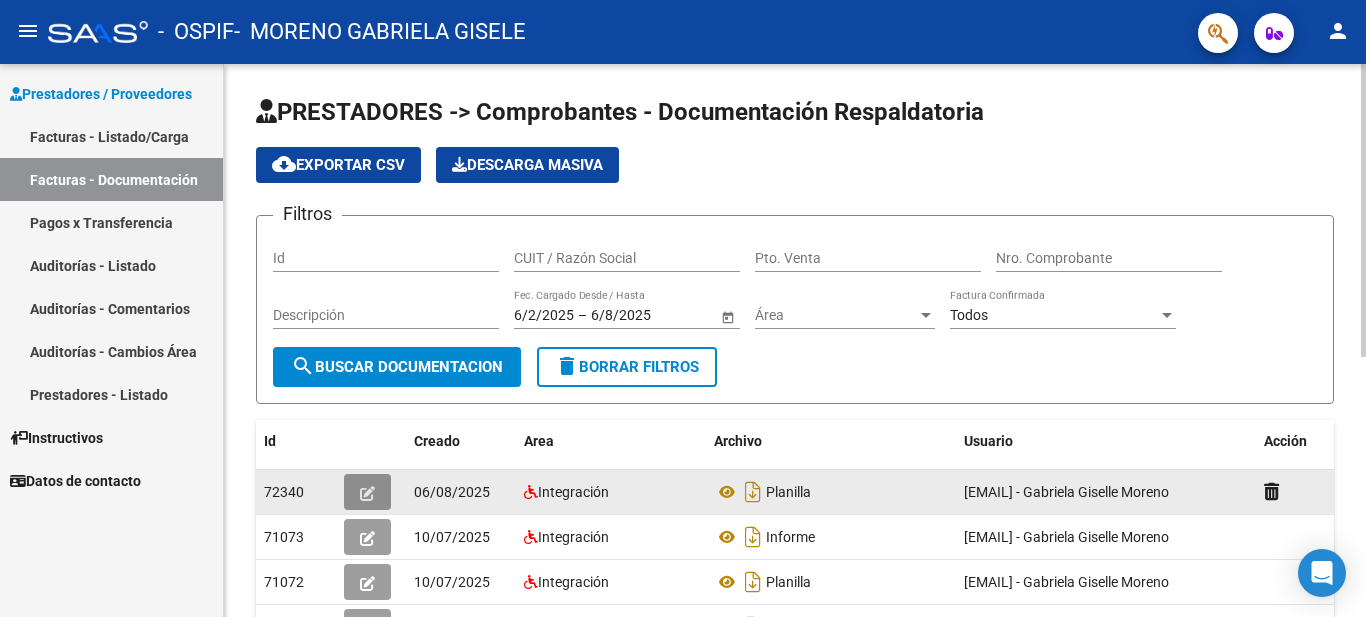 click 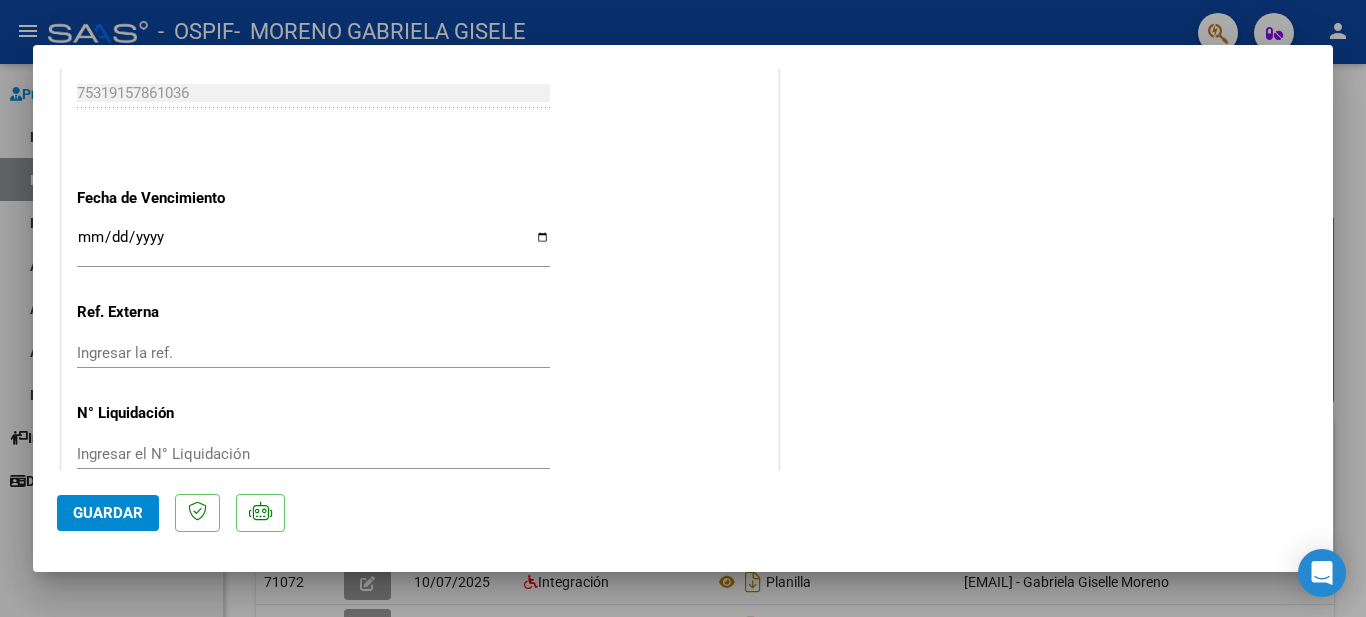 scroll, scrollTop: 1315, scrollLeft: 0, axis: vertical 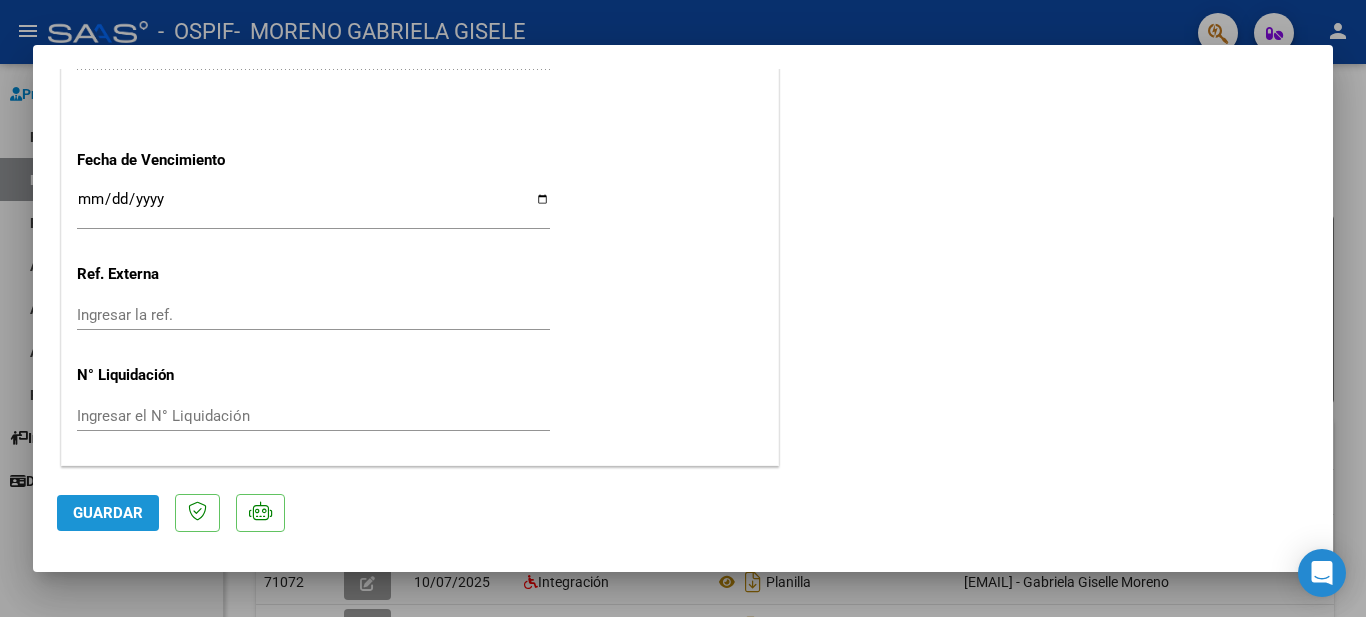 click on "Guardar" 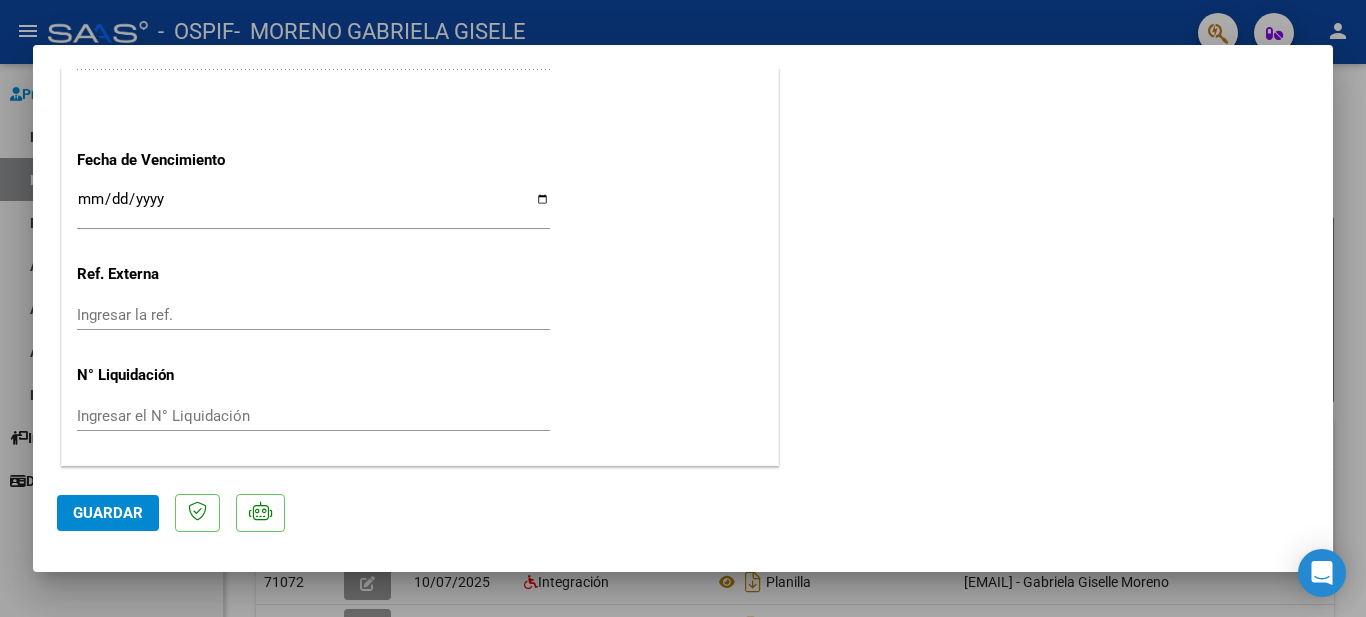 click at bounding box center [683, 308] 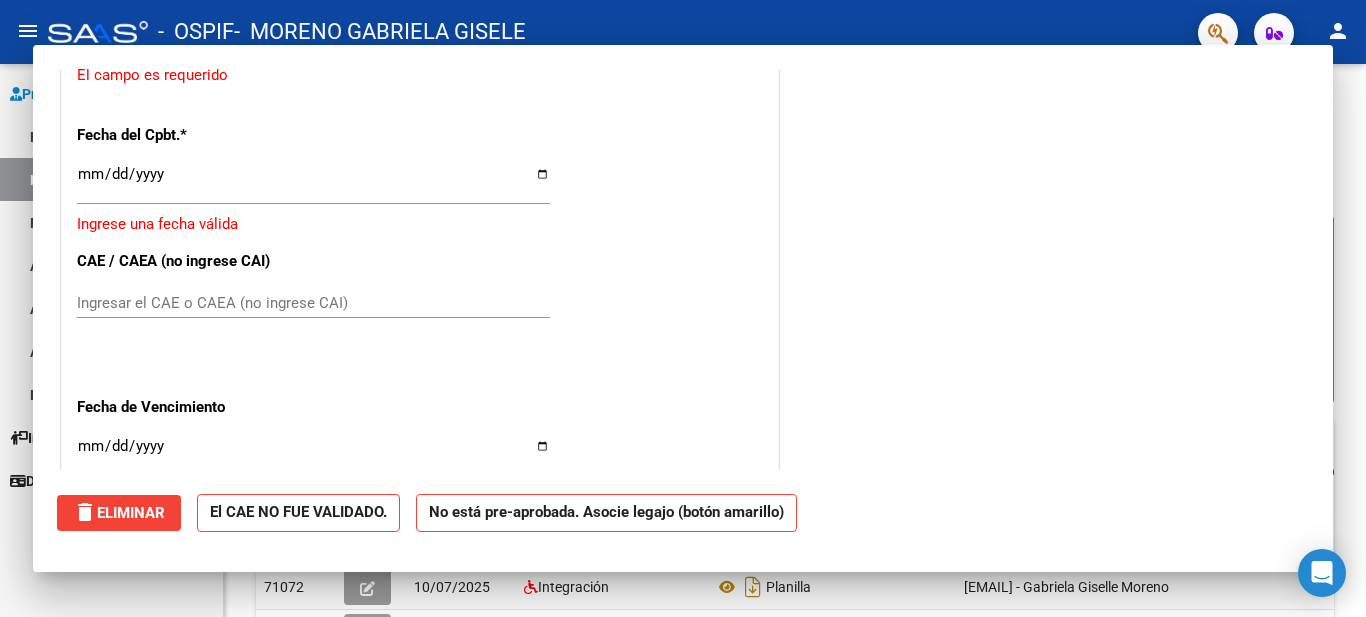scroll, scrollTop: 1563, scrollLeft: 0, axis: vertical 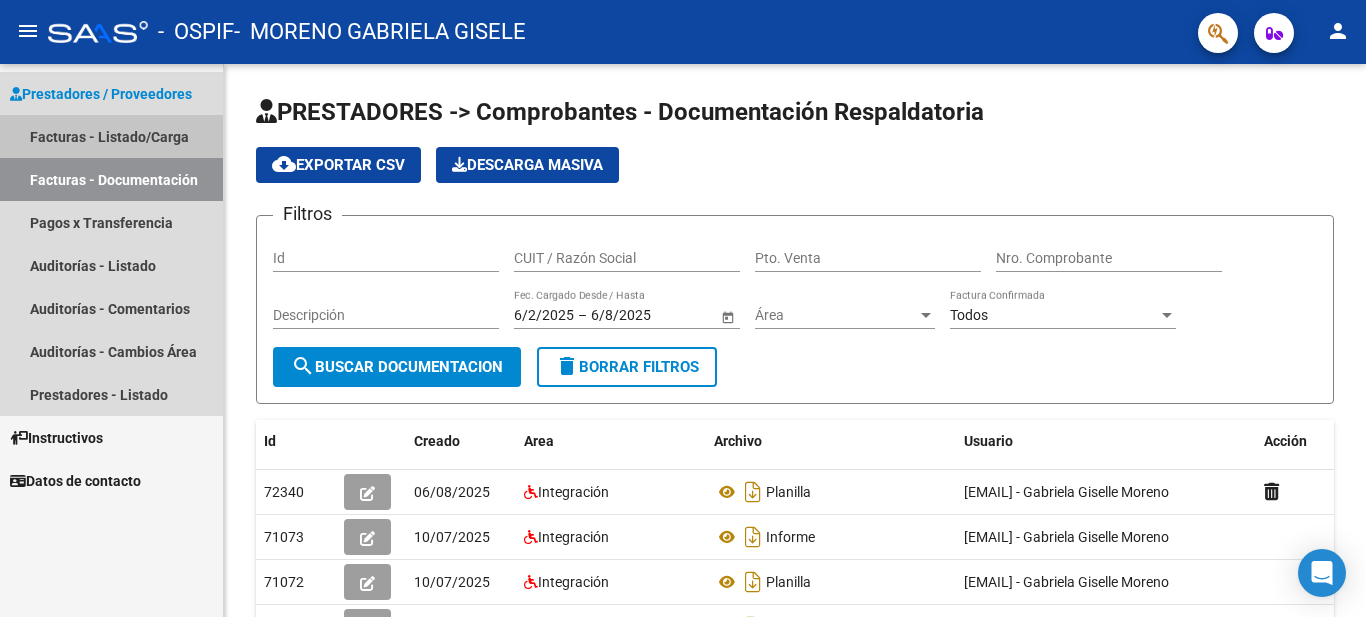 click on "Facturas - Listado/Carga" at bounding box center (111, 136) 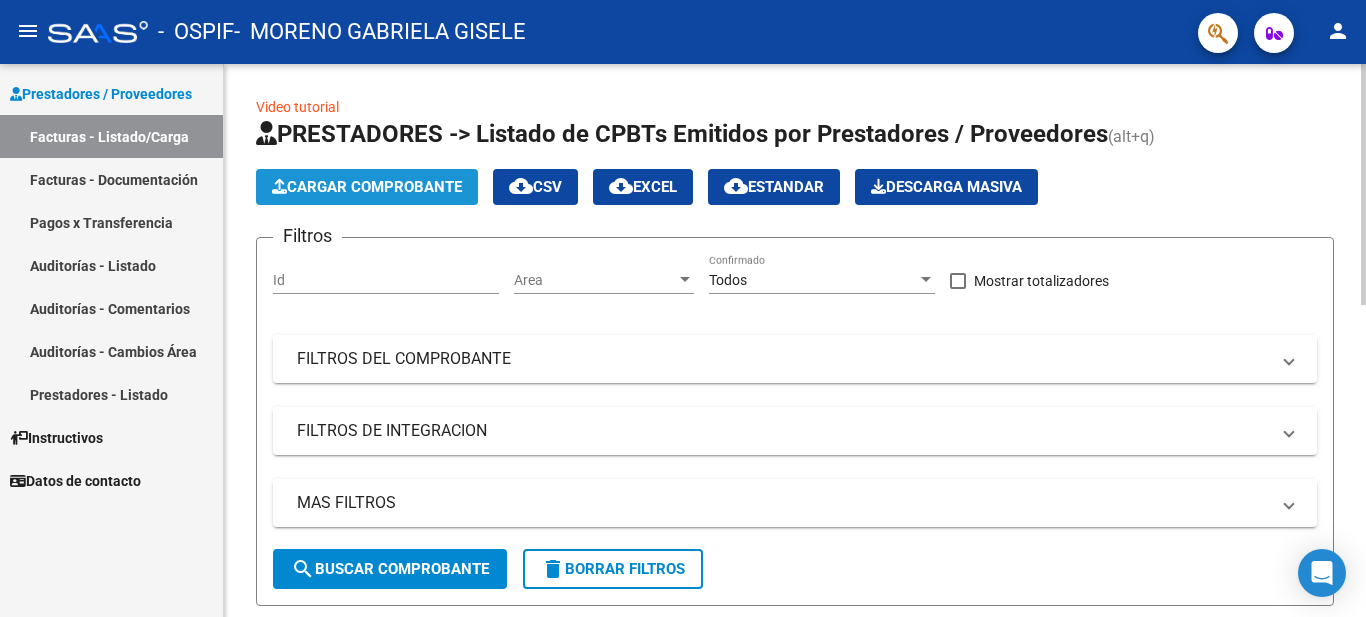 click on "Cargar Comprobante" 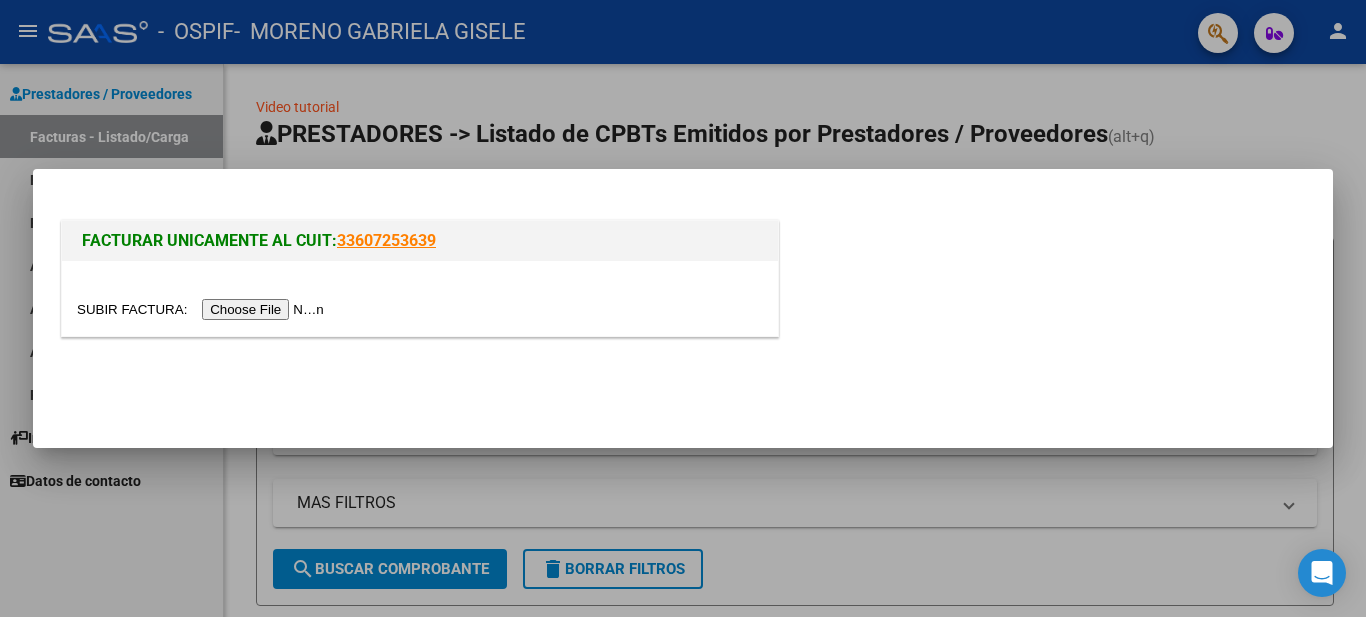 click at bounding box center (203, 309) 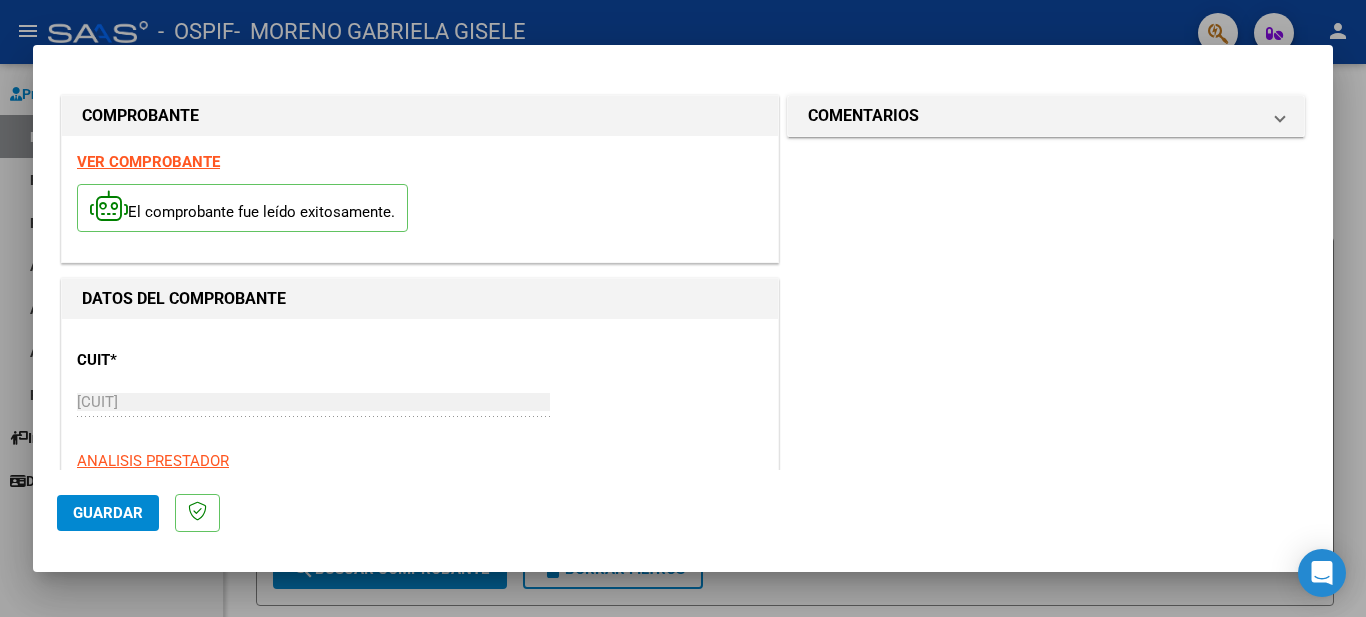 drag, startPoint x: 1325, startPoint y: 138, endPoint x: 853, endPoint y: 276, distance: 491.7601 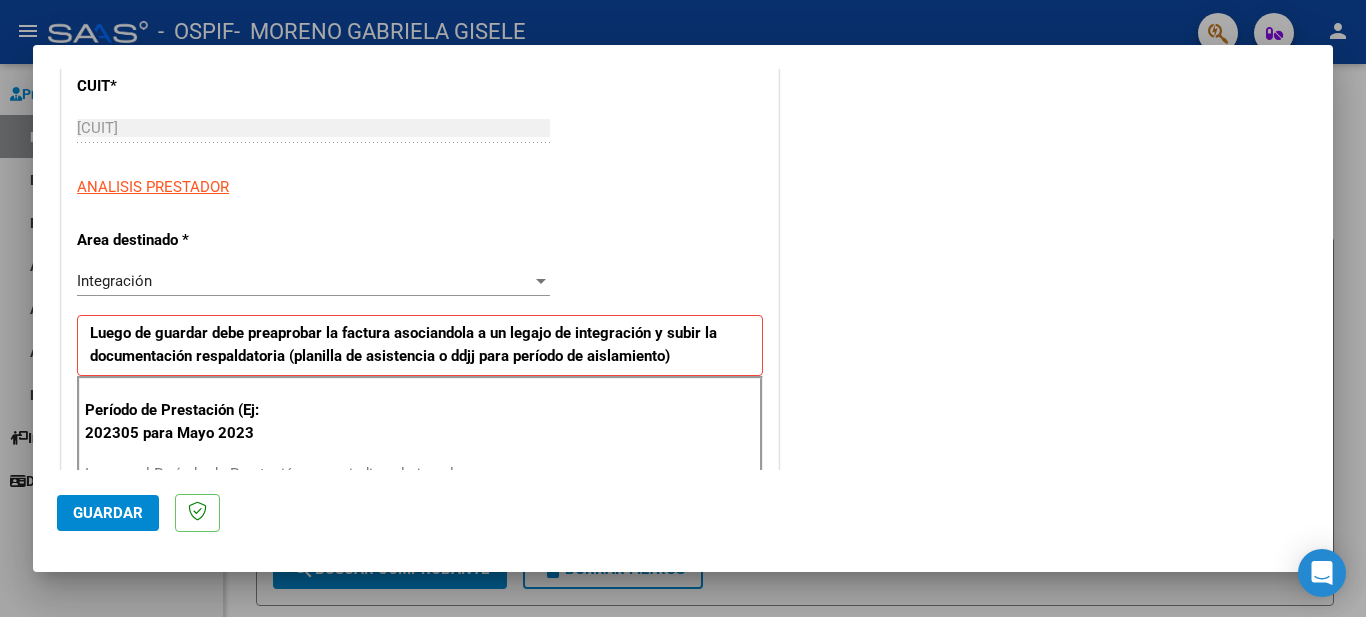 scroll, scrollTop: 462, scrollLeft: 0, axis: vertical 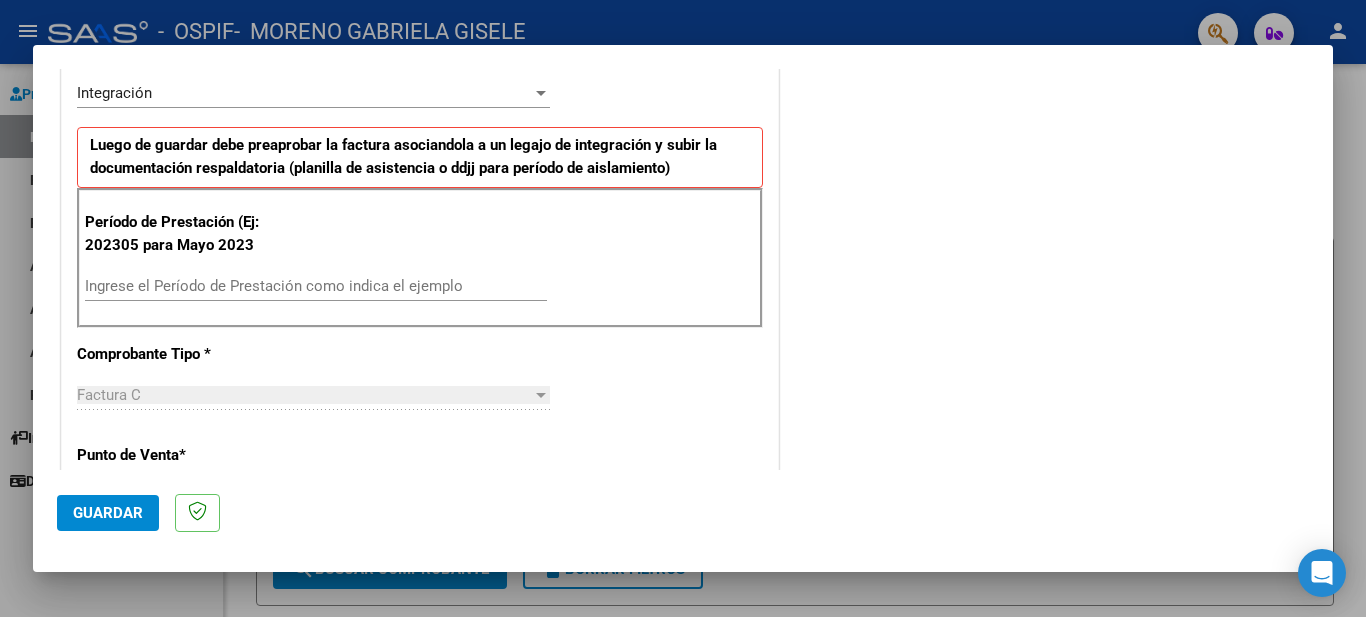click on "Ingrese el Período de Prestación como indica el ejemplo" at bounding box center (316, 286) 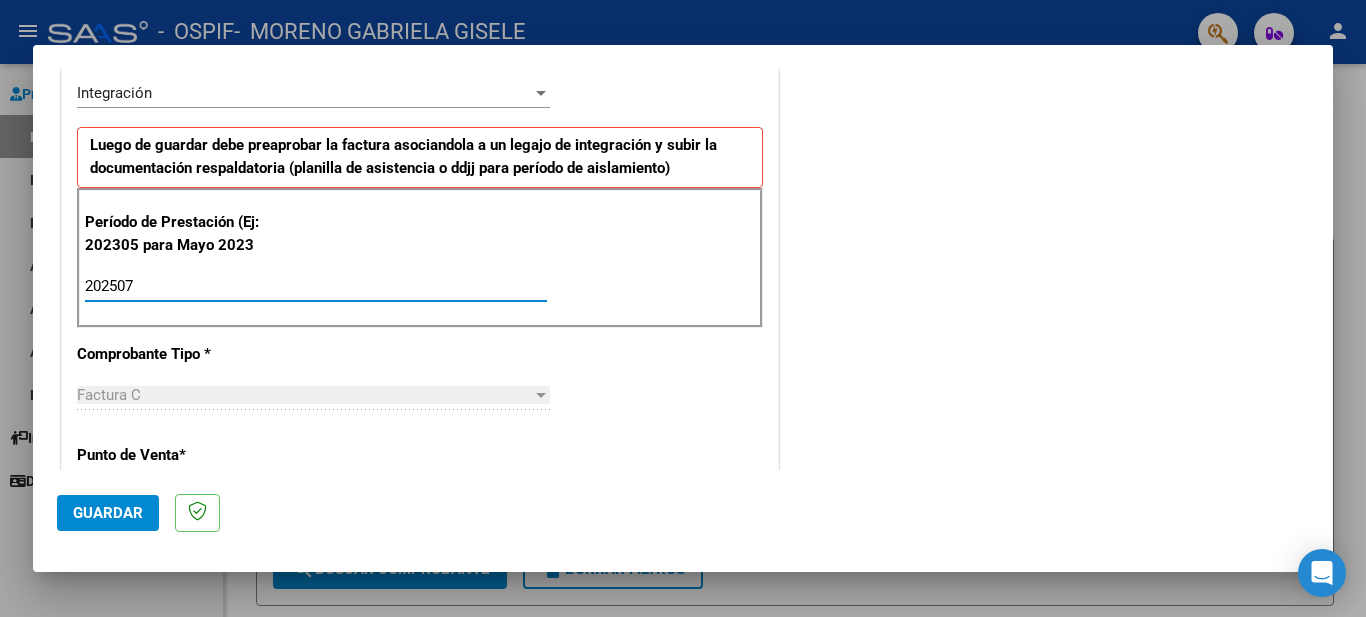 type on "202507" 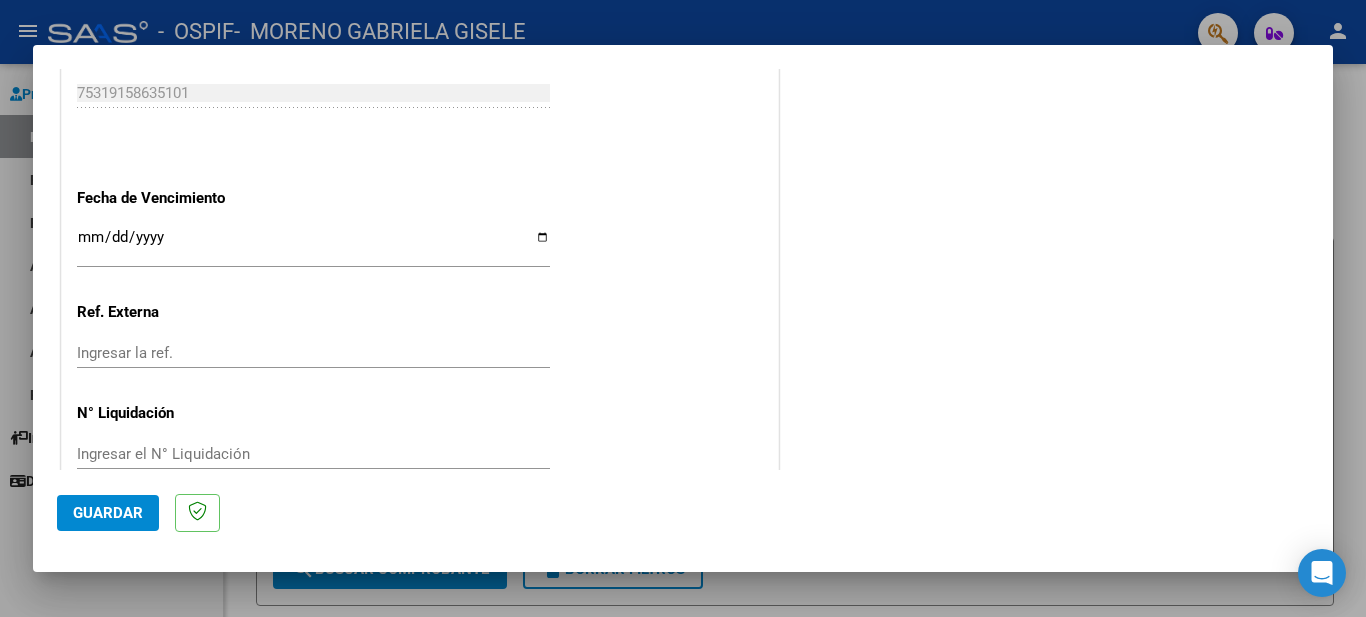 scroll, scrollTop: 1321, scrollLeft: 0, axis: vertical 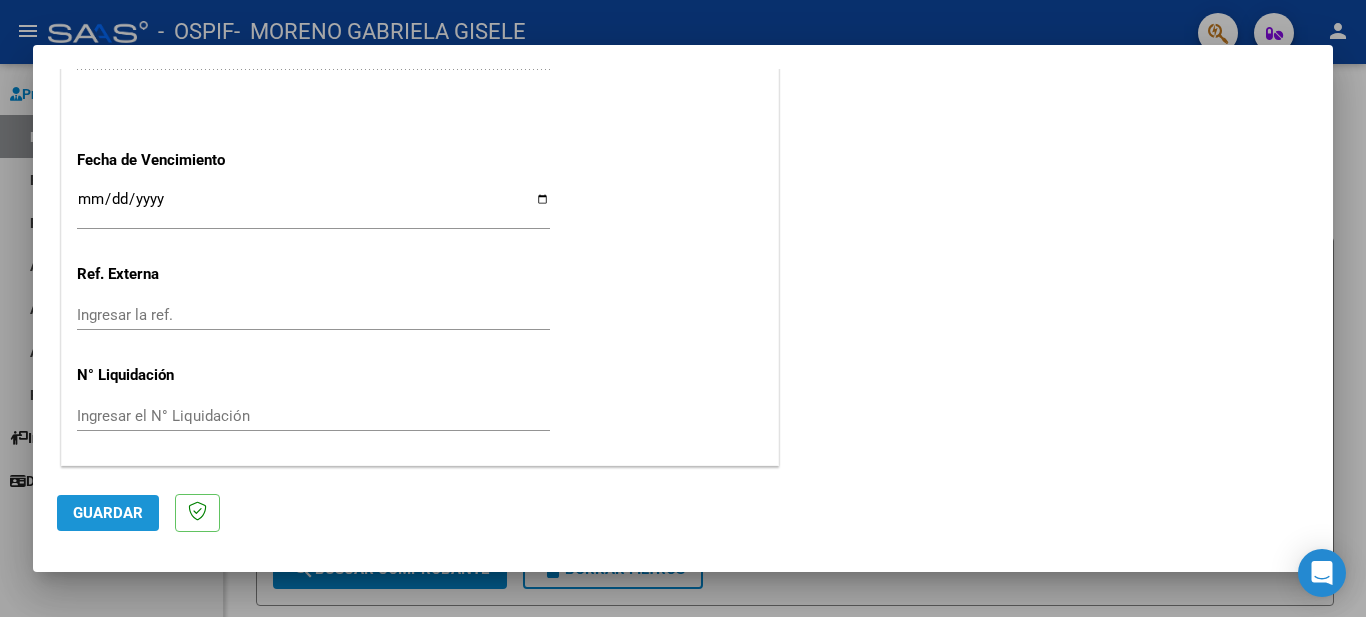 click on "Guardar" 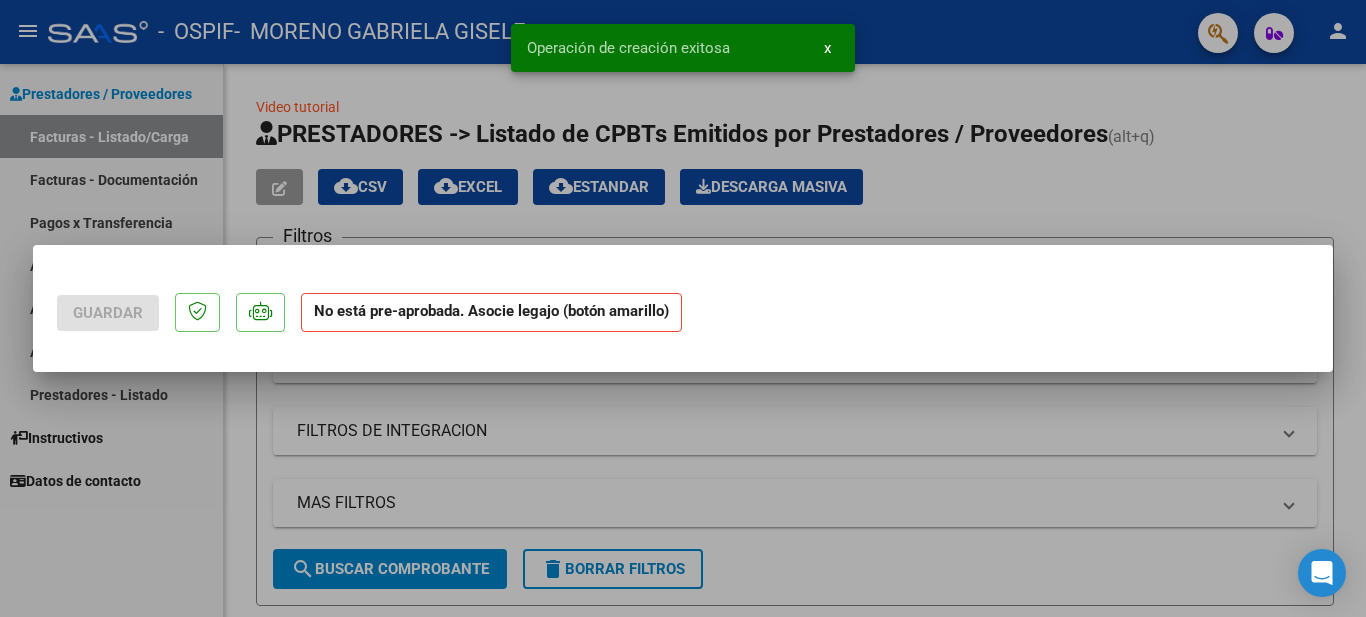 scroll, scrollTop: 0, scrollLeft: 0, axis: both 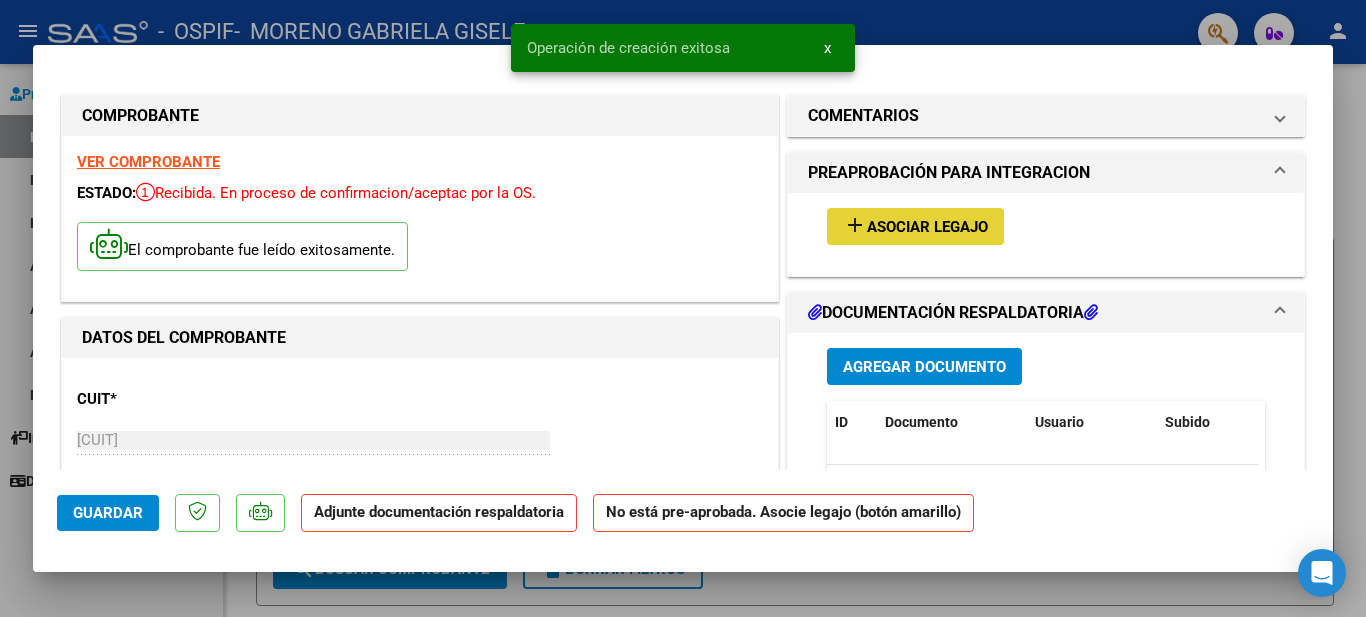 click on "Asociar Legajo" at bounding box center [927, 227] 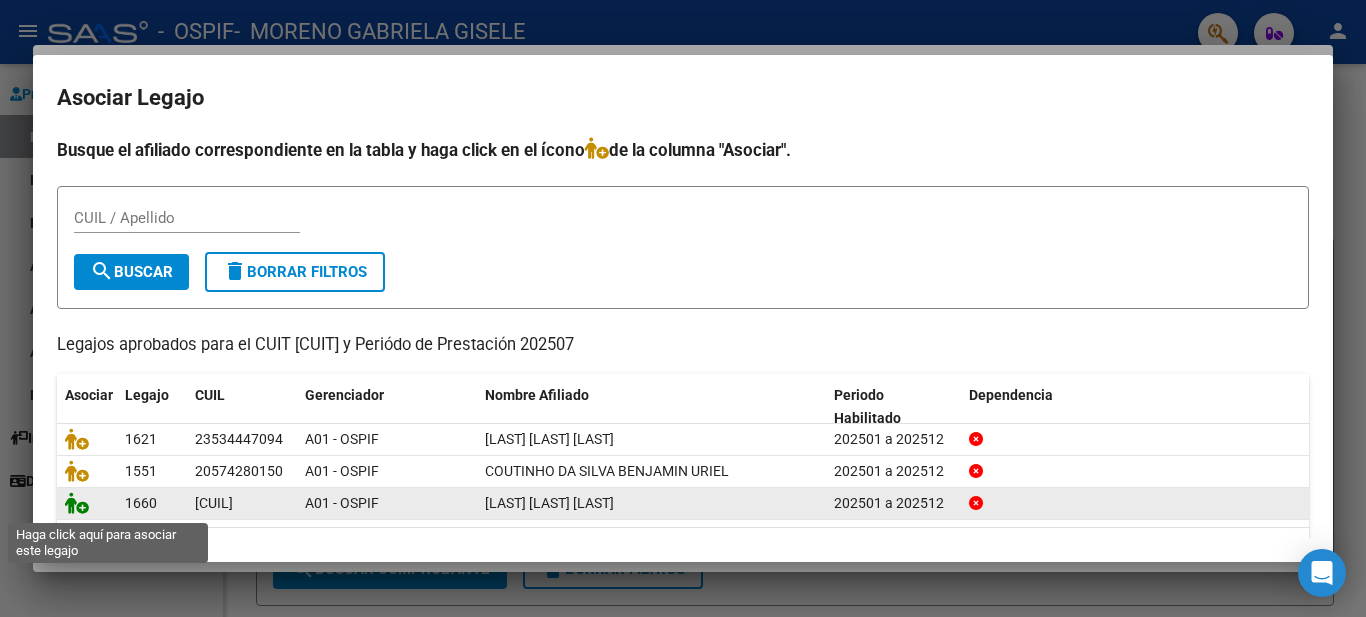 click 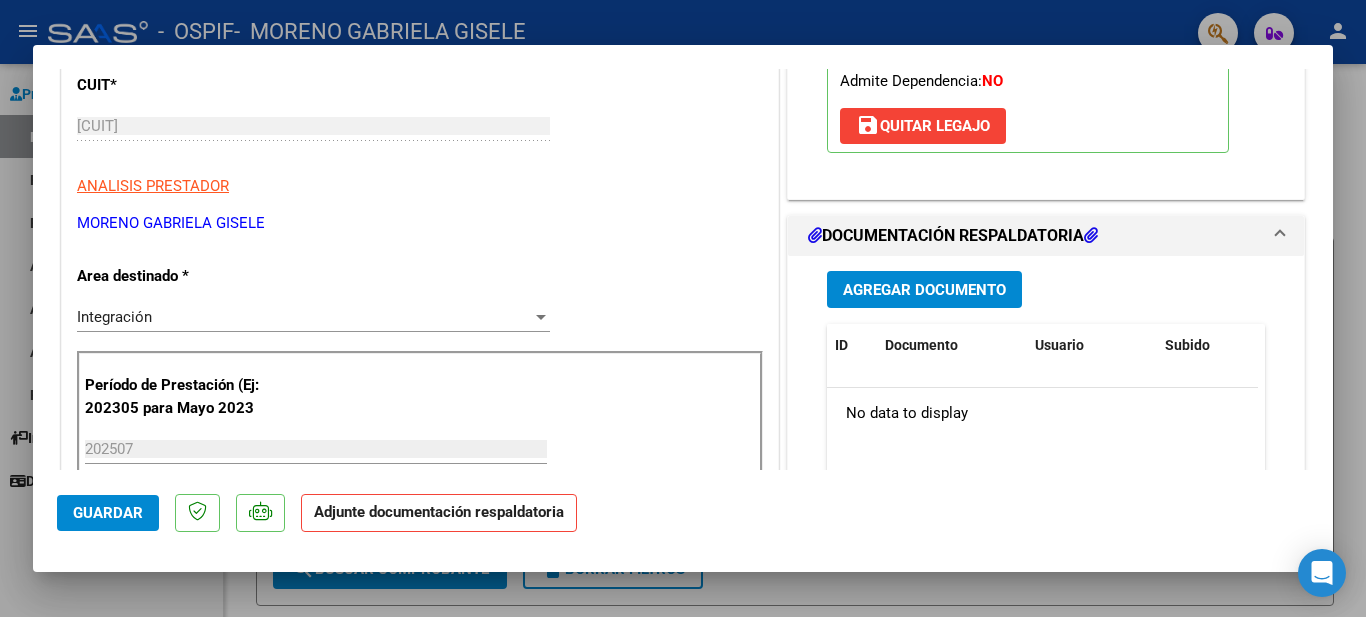 scroll, scrollTop: 363, scrollLeft: 0, axis: vertical 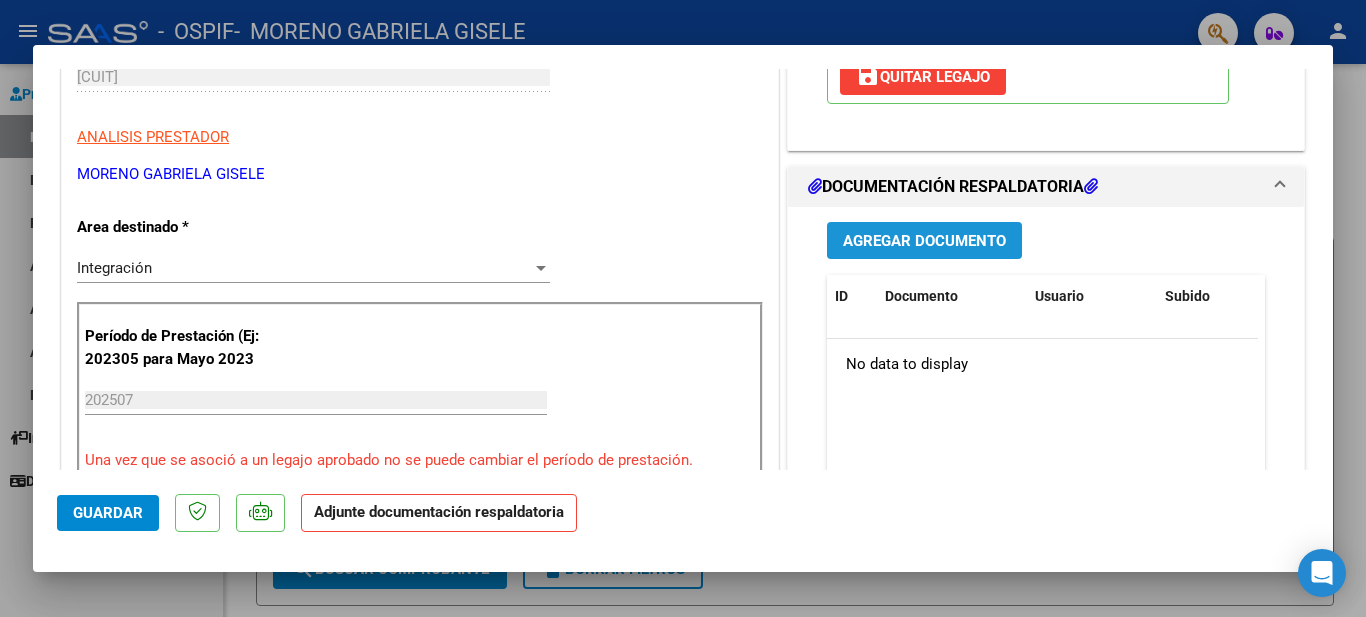 click on "Agregar Documento" at bounding box center (924, 241) 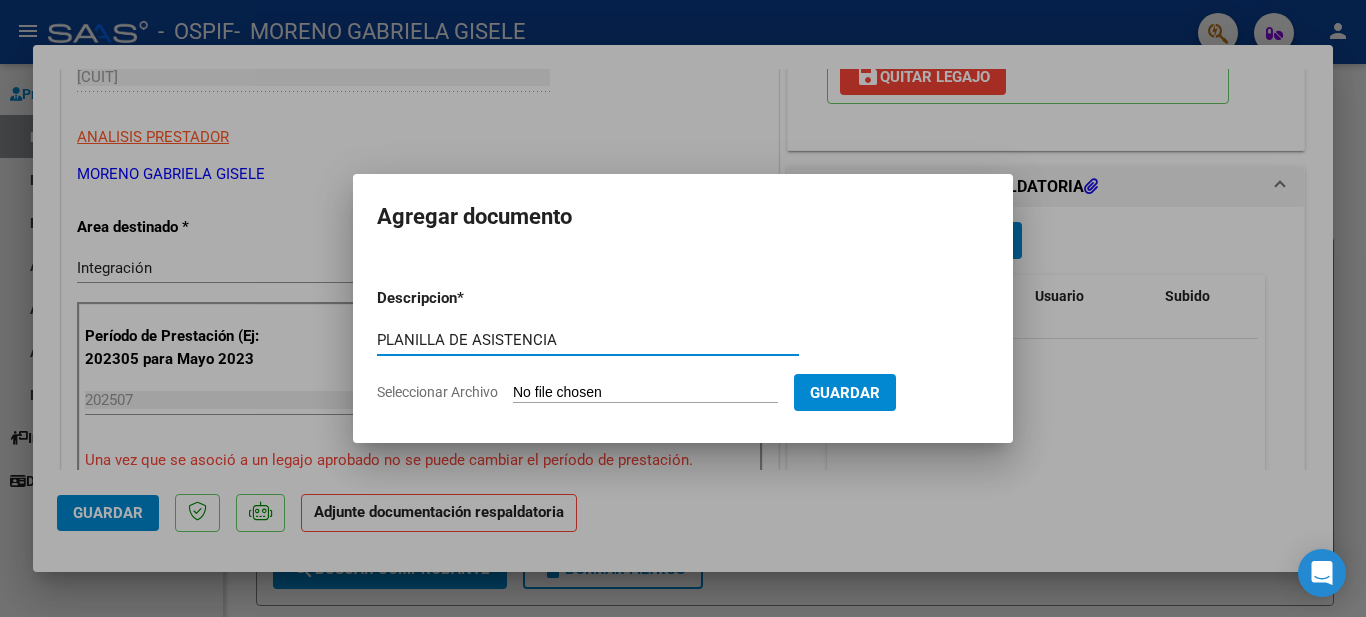 type on "PLANILLA DE ASISTENCIA" 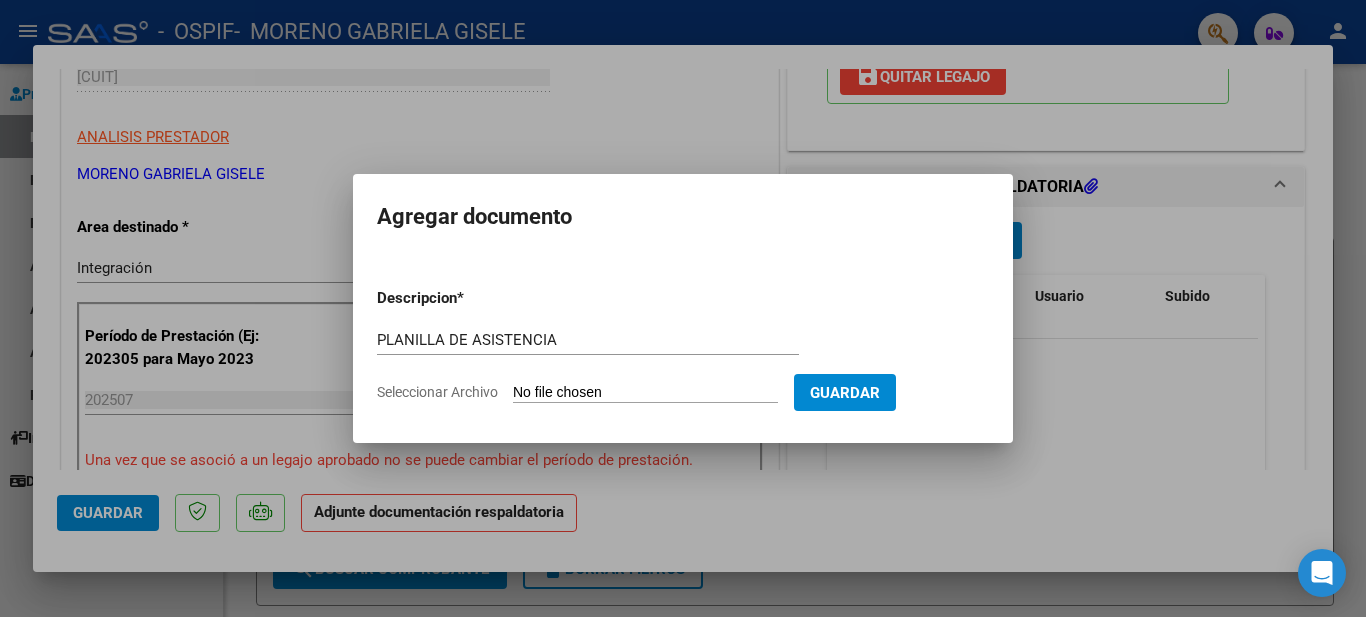 click on "Guardar" at bounding box center [845, 393] 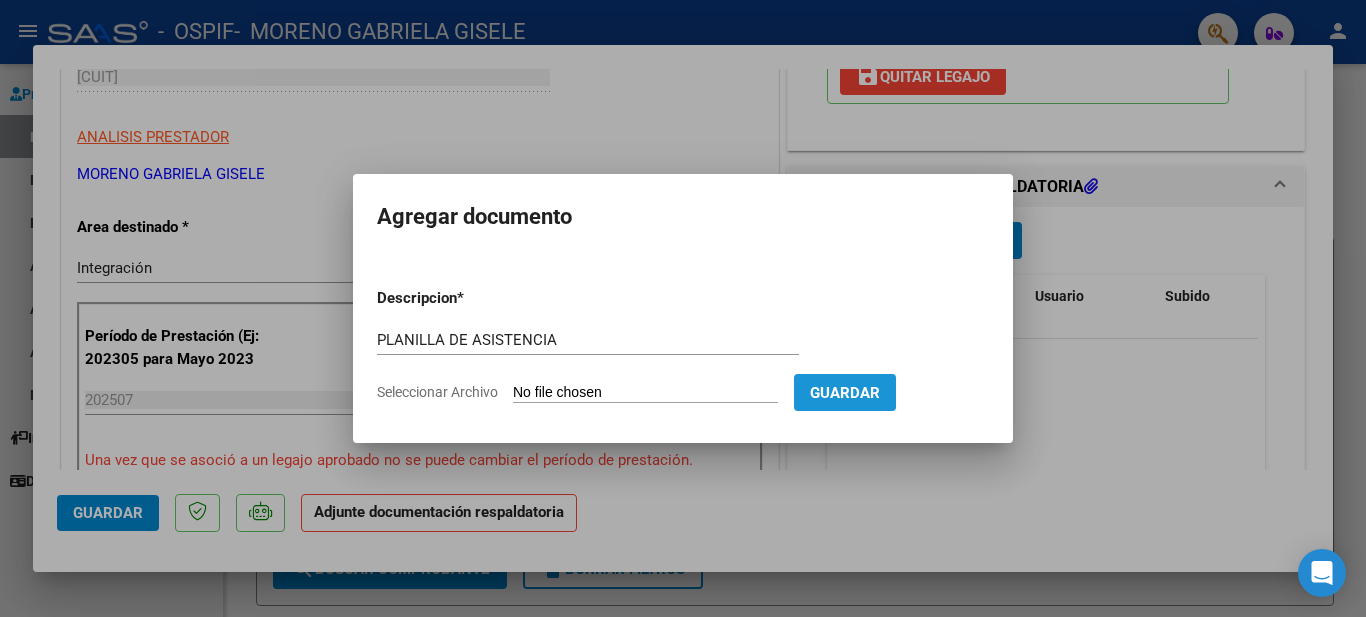 click on "Guardar" at bounding box center [845, 393] 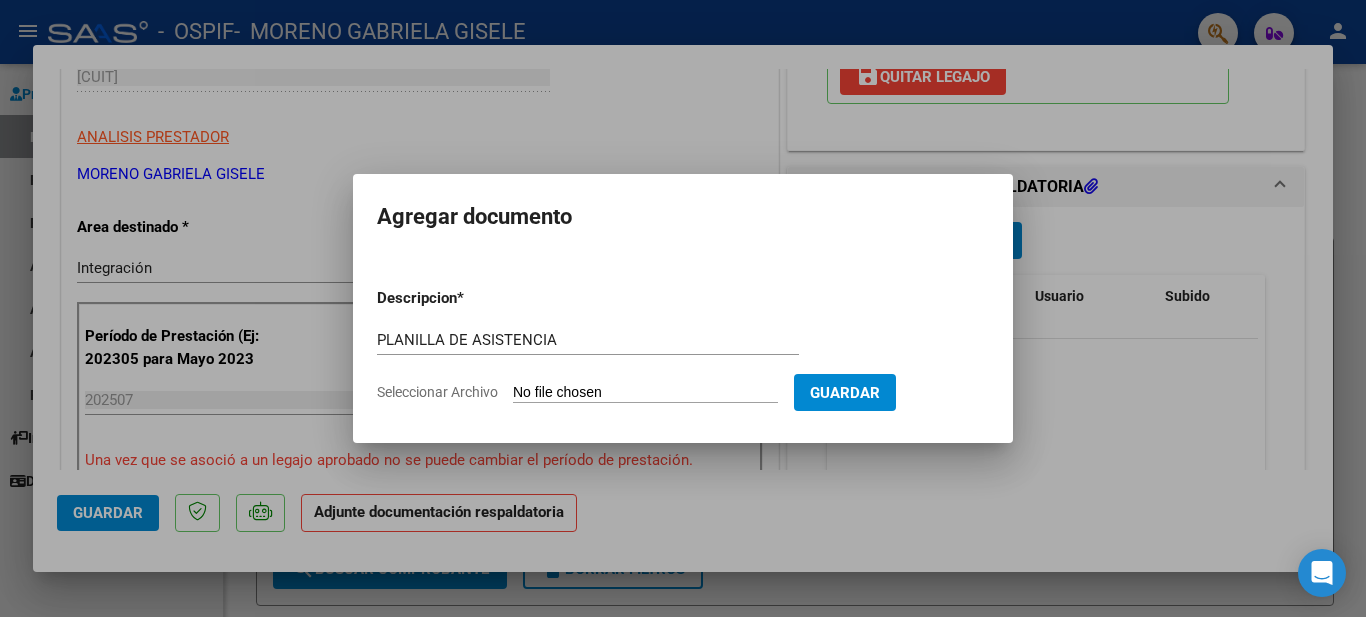 click on "Seleccionar Archivo" at bounding box center (645, 393) 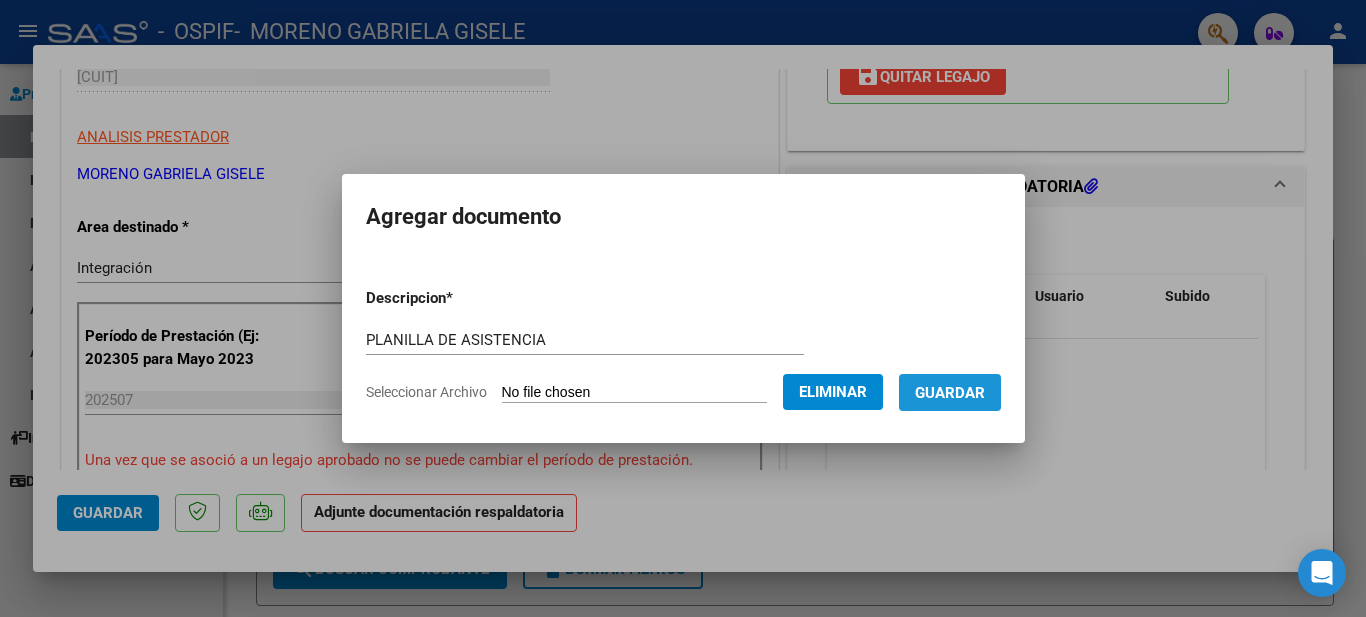 click on "Guardar" at bounding box center (950, 393) 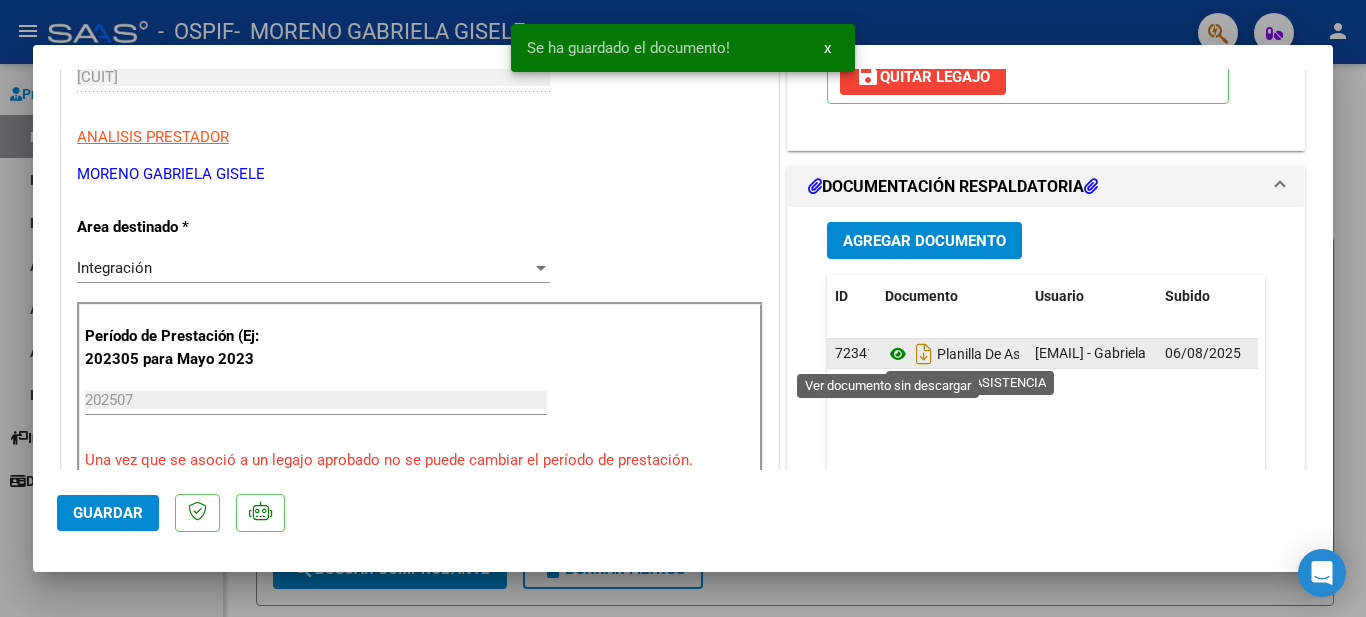 click 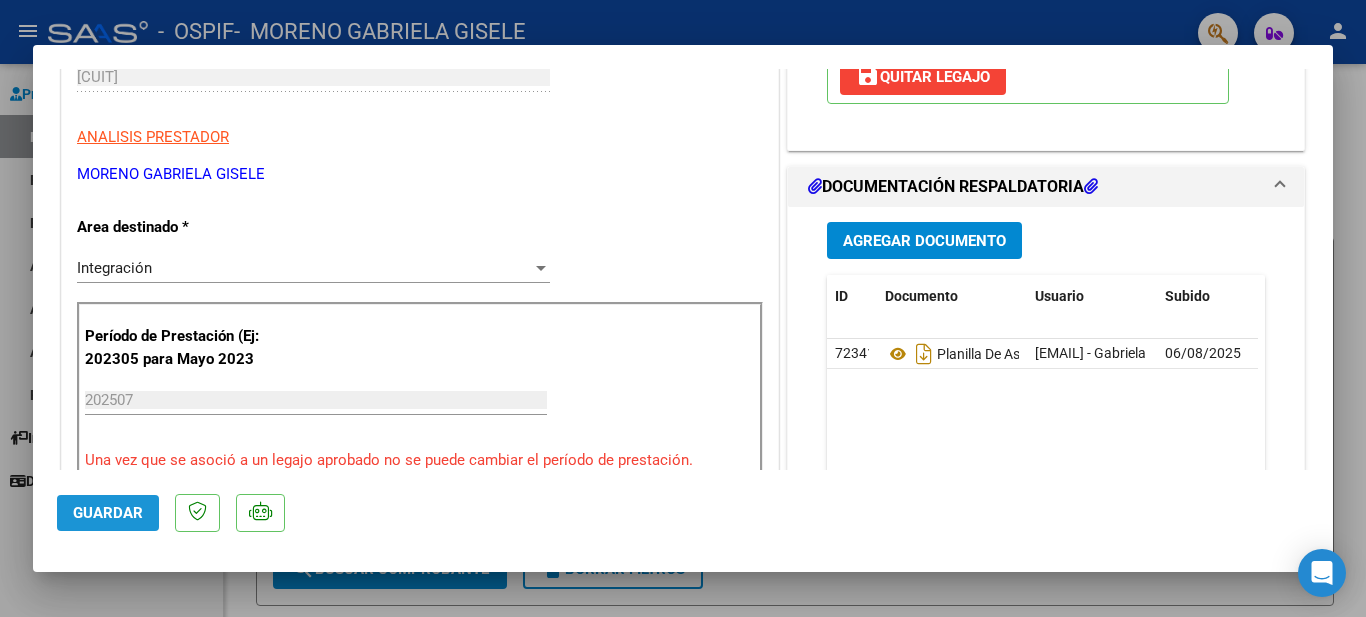 click on "Guardar" 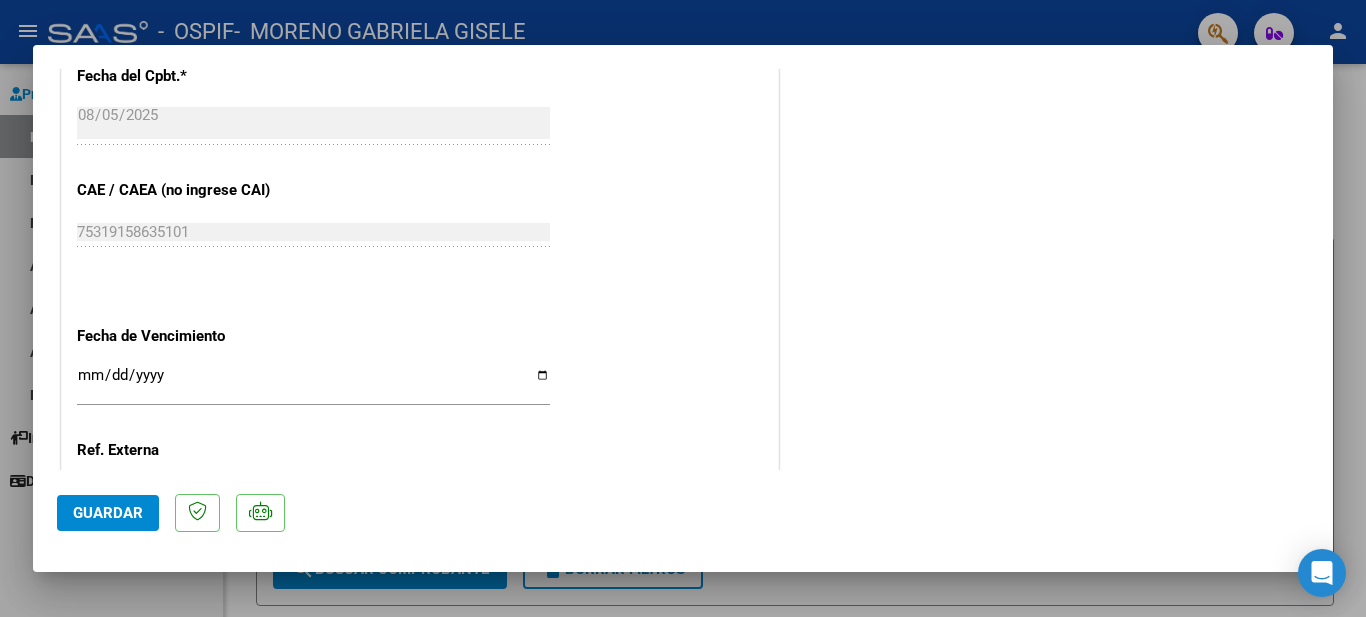 scroll, scrollTop: 1389, scrollLeft: 0, axis: vertical 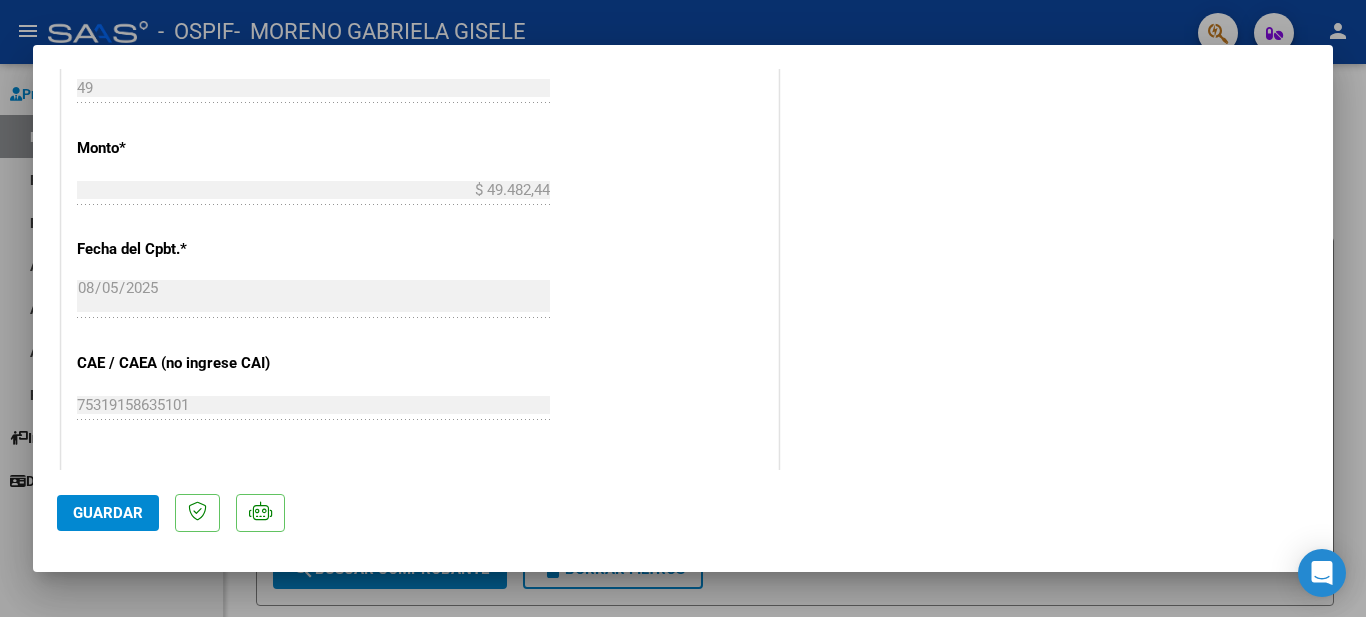 click at bounding box center [683, 308] 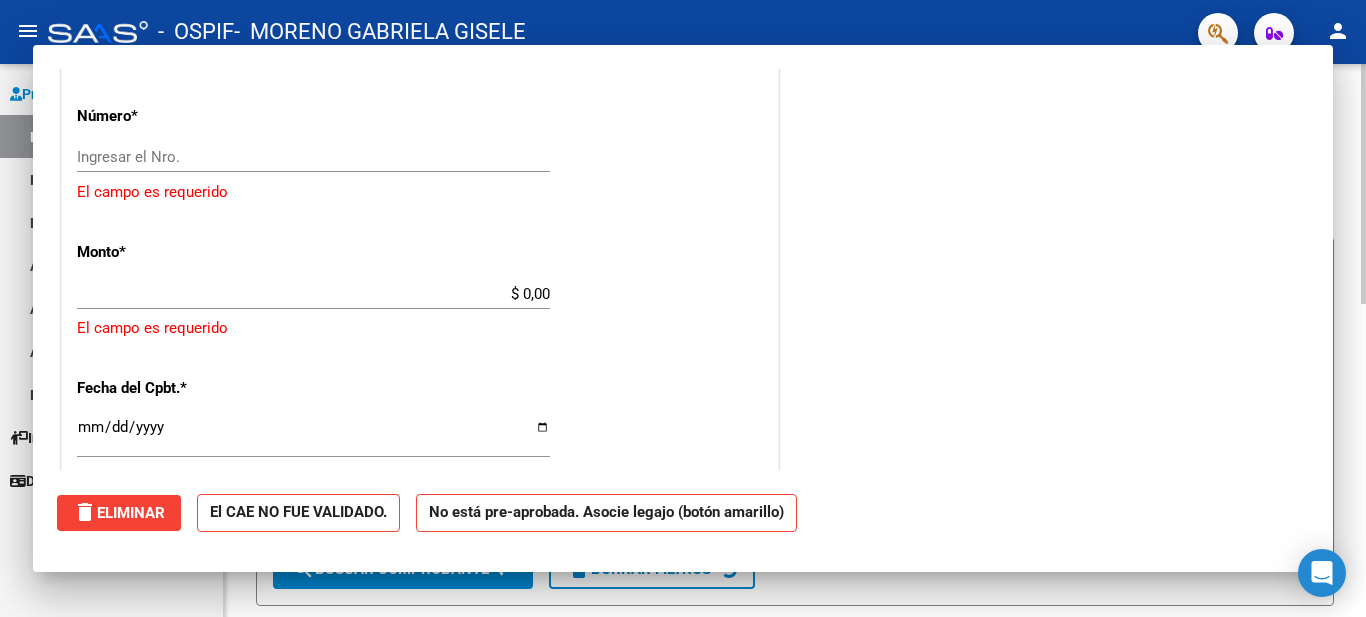 scroll, scrollTop: 0, scrollLeft: 0, axis: both 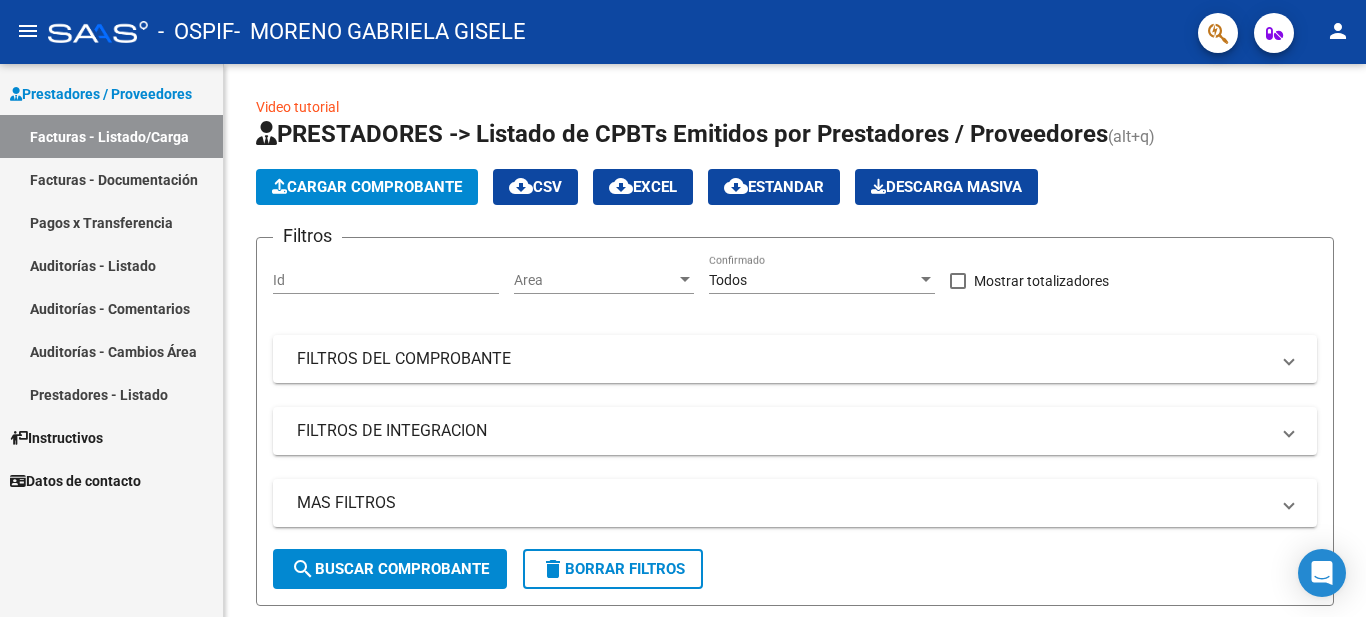 click on "Facturas - Documentación" at bounding box center (111, 179) 